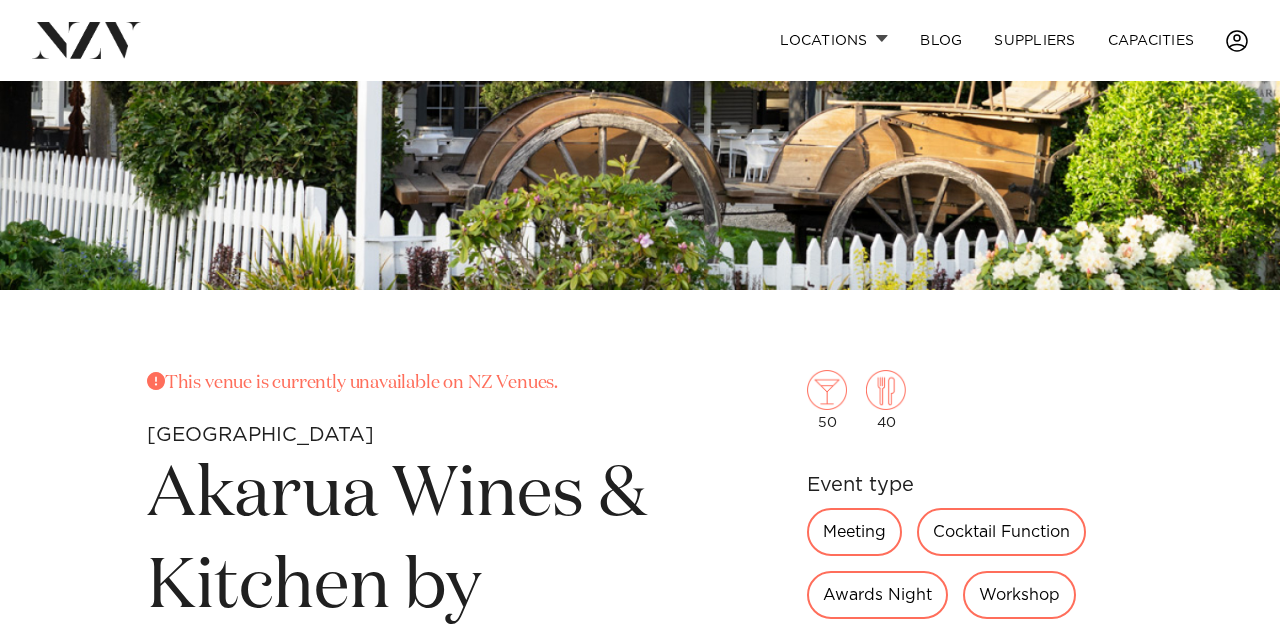 scroll, scrollTop: 0, scrollLeft: 0, axis: both 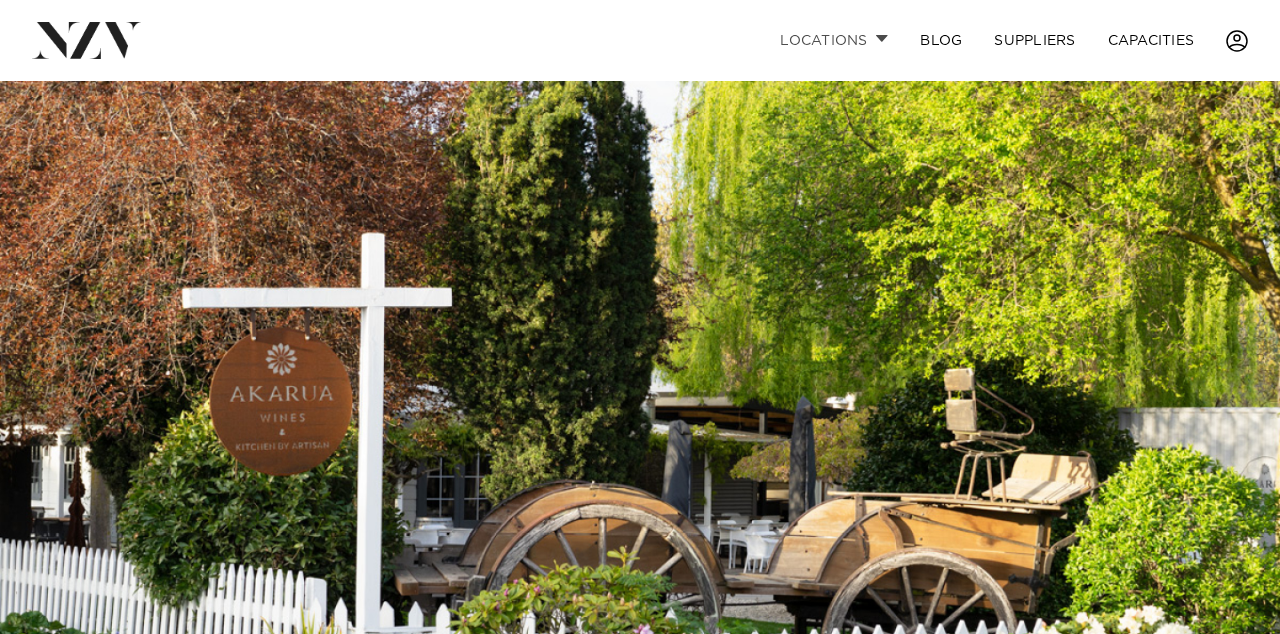 click on "Locations" at bounding box center [834, 40] 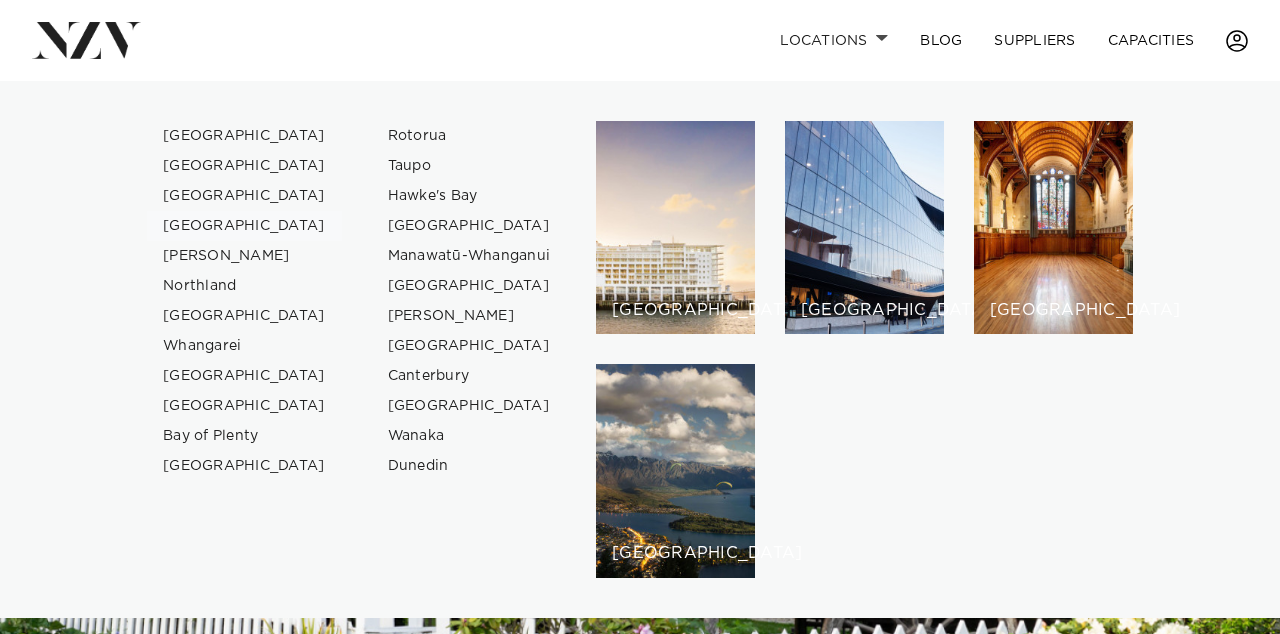 click on "[GEOGRAPHIC_DATA]" at bounding box center (244, 226) 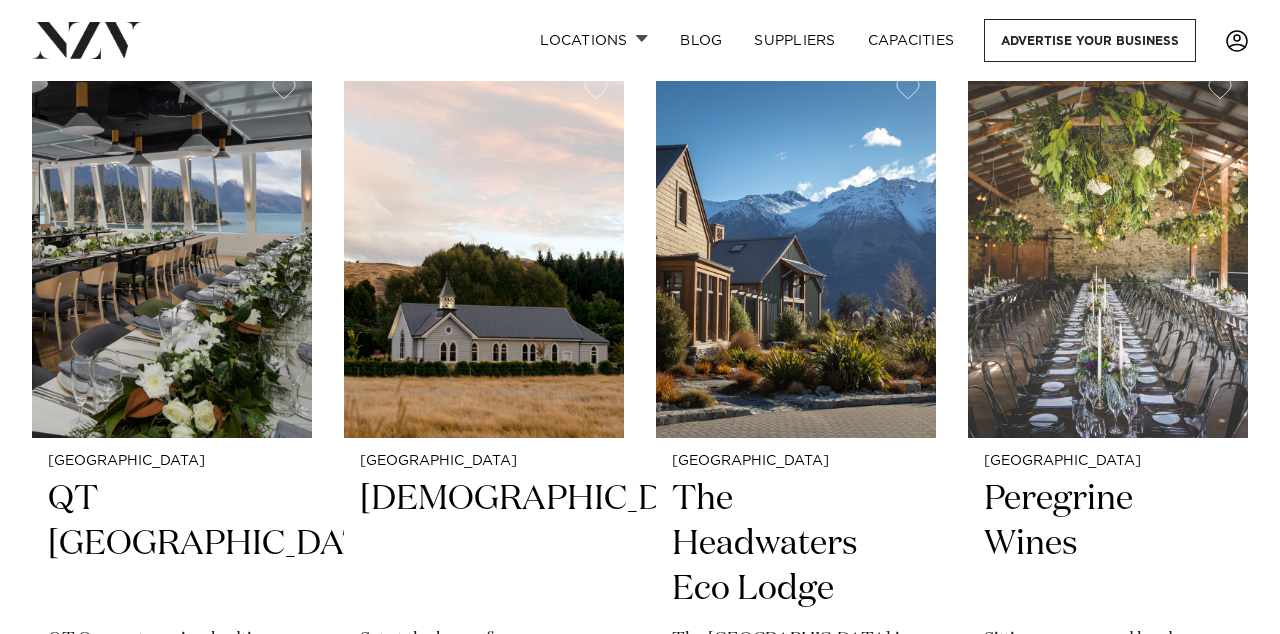 scroll, scrollTop: 837, scrollLeft: 0, axis: vertical 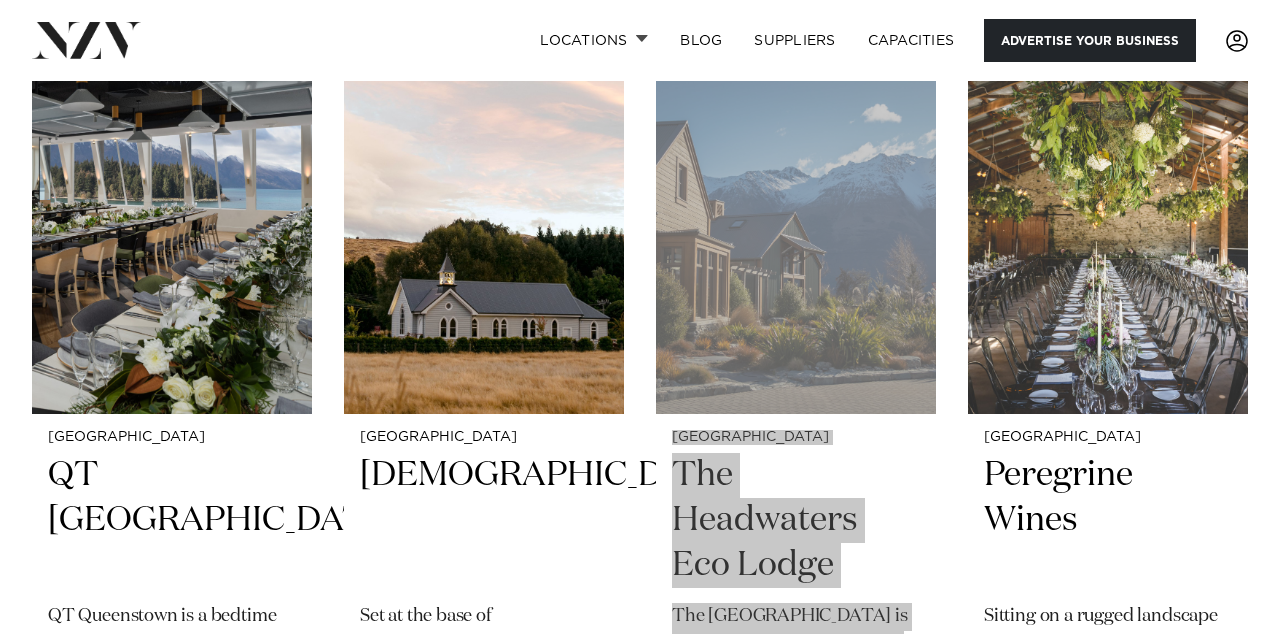 drag, startPoint x: 712, startPoint y: 451, endPoint x: 987, endPoint y: 26, distance: 506.21143 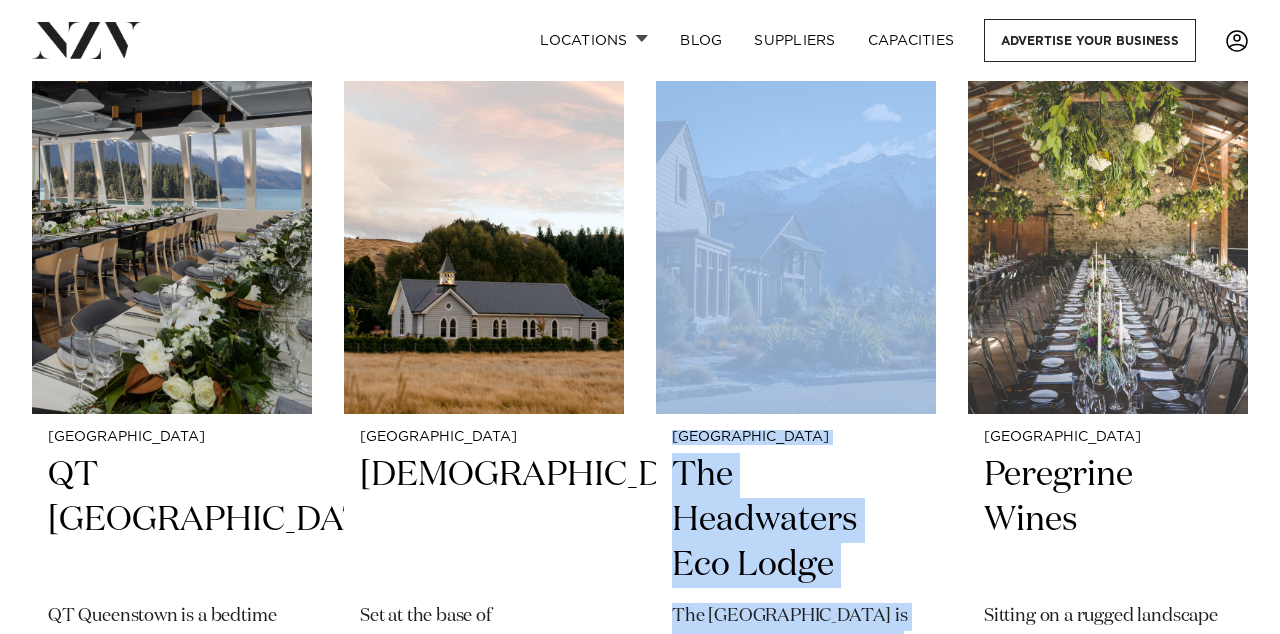 click on "Showing 11 results  for Queenstown Venues
Queenstown is the kind of place to write home about. As the adventure capital of NZ, it's renowned for snow sports, jet boating, e-bike tours and breathtaking hiking trails. With must-visit destinations like Arrowtown, Wanaka and Gibbston just a stone's throw away - it's also the perfect base for your day trips. Whether you're in town for a multi-day conference or to tie the knot, Queenstown has a beautiful selection of venues - from lakeside hotels to elegant estates and everything in between.
Queenstown
QT Queenstown
450" at bounding box center [640, 1277] 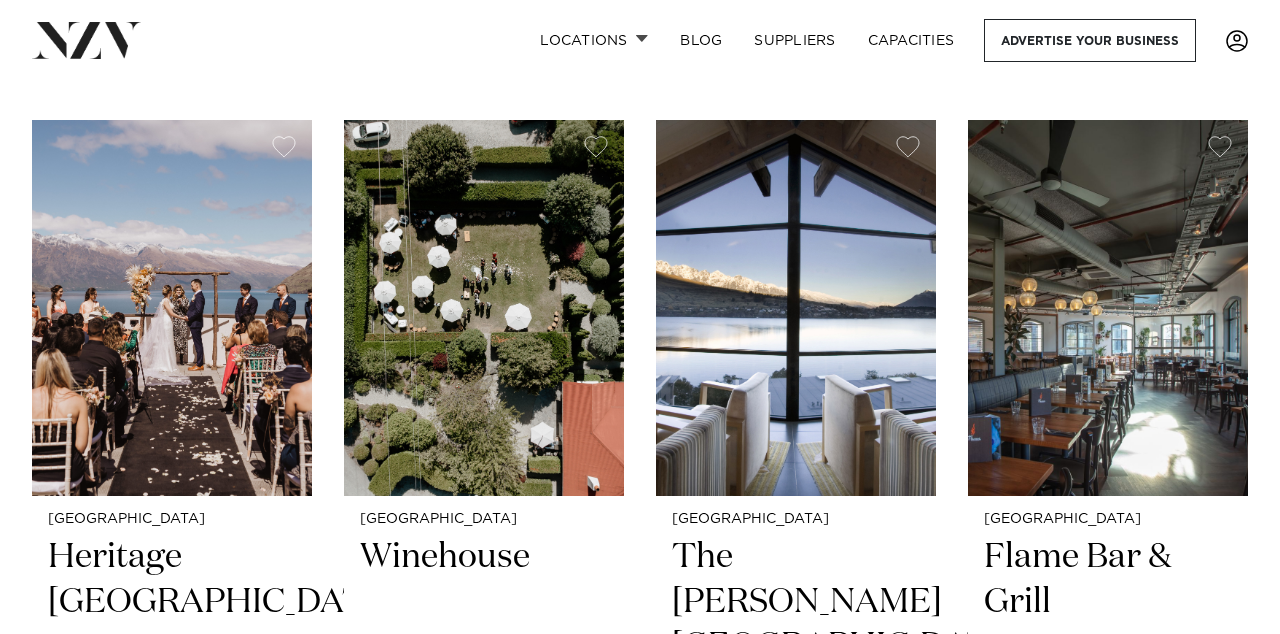 scroll, scrollTop: 1582, scrollLeft: 0, axis: vertical 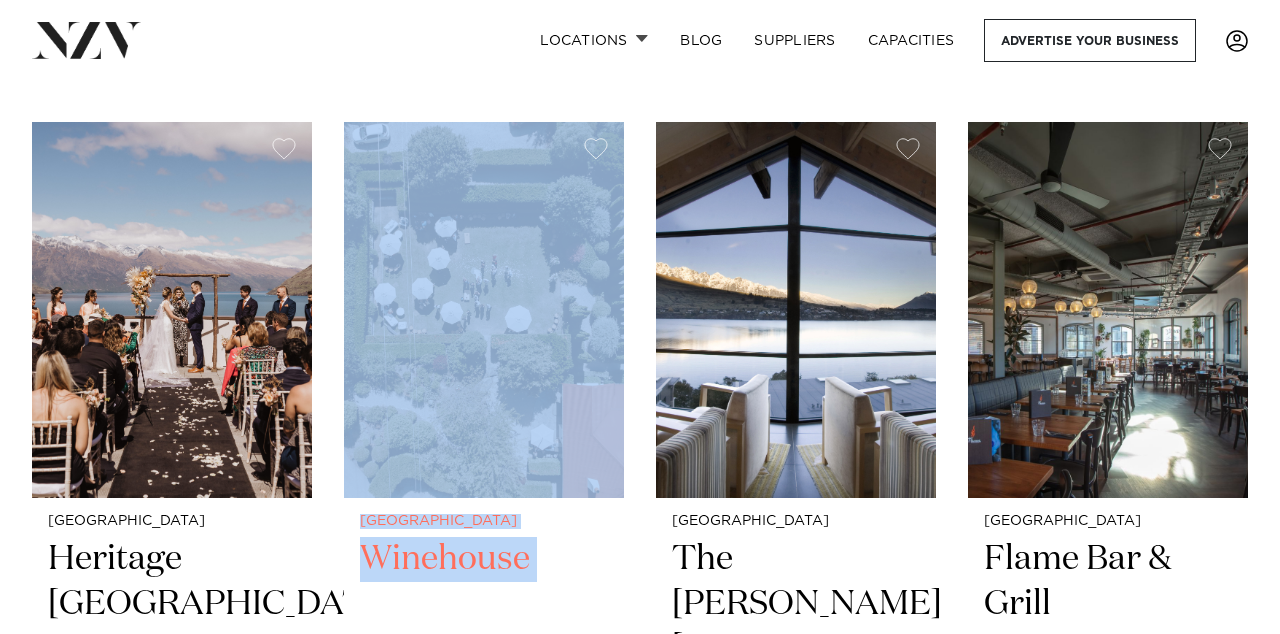 click on "Showing 11 results  for Queenstown Venues
Queenstown is the kind of place to write home about. As the adventure capital of NZ, it's renowned for snow sports, jet boating, e-bike tours and breathtaking hiking trails. With must-visit destinations like Arrowtown, Wanaka and Gibbston just a stone's throw away - it's also the perfect base for your day trips. Whether you're in town for a multi-day conference or to tie the knot, Queenstown has a beautiful selection of venues - from lakeside hotels to elegant estates and everything in between.
Queenstown
QT Queenstown
450" at bounding box center [640, 552] 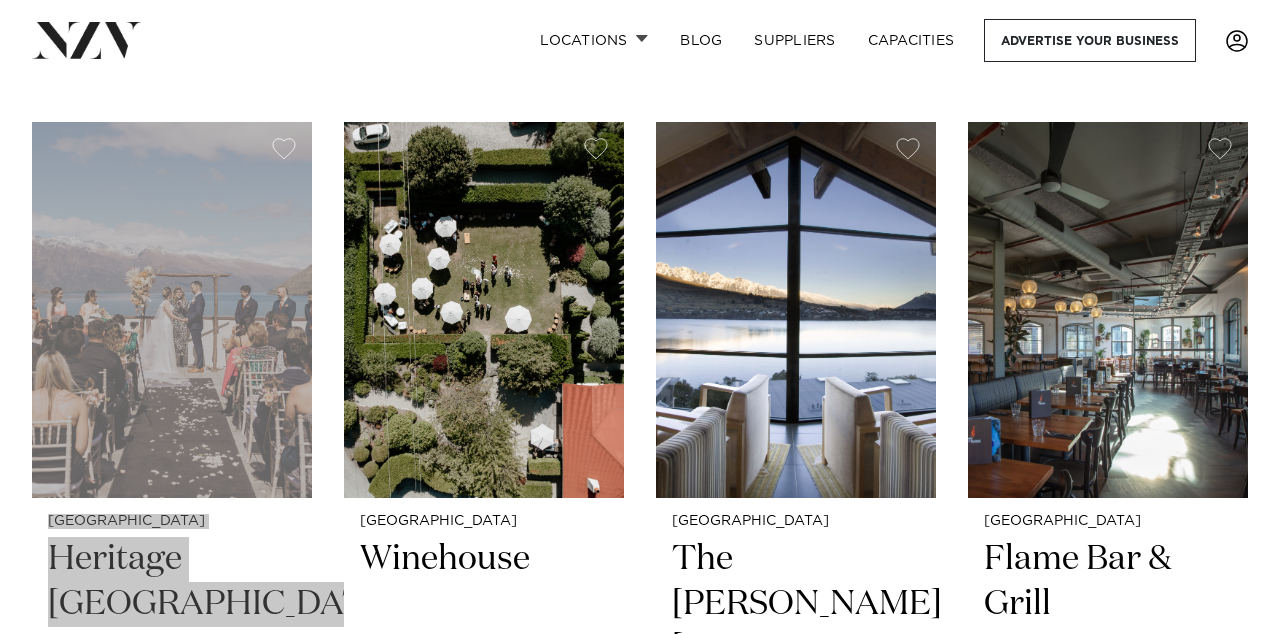 click on "Locations
Auckland
Wellington
Christchurch
Queenstown
Hamilton
Northland
Bay of Islands
Whangarei
Waiheke Island
Waikato
Bay of Plenty
Tauranga
Rotorua
Taupo
Hawke's Bay
New Plymouth
Manawatū-Whanganui
Palmerston North
Nelson-Tasman" at bounding box center [640, 727] 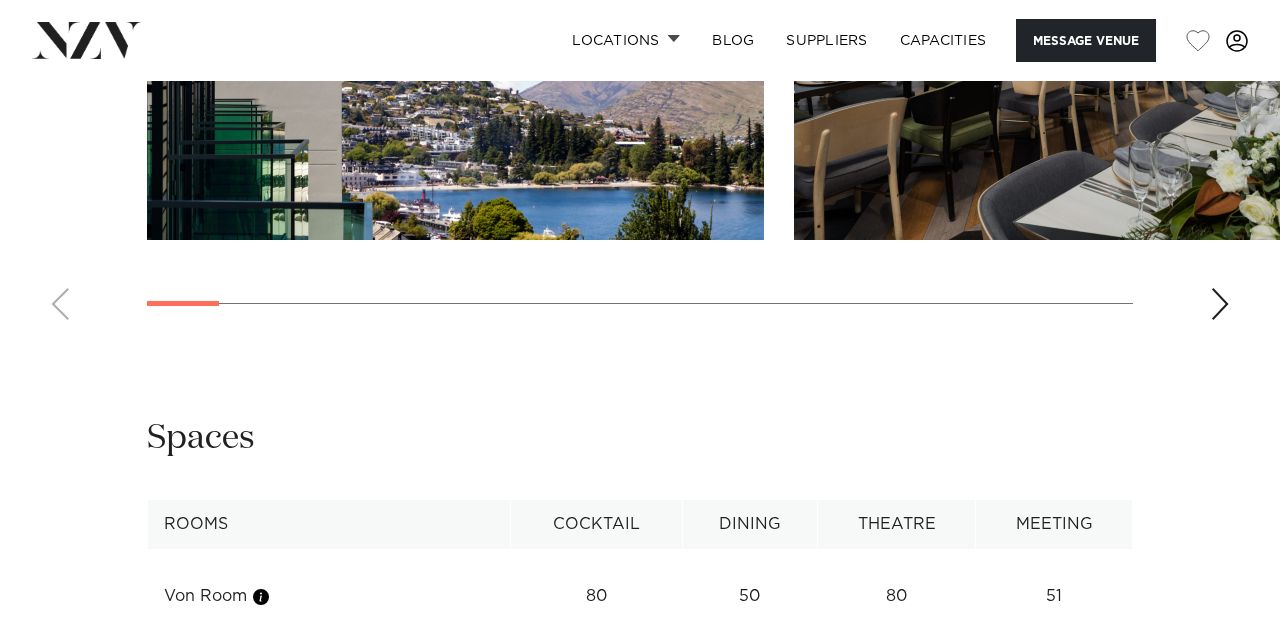 scroll, scrollTop: 3073, scrollLeft: 0, axis: vertical 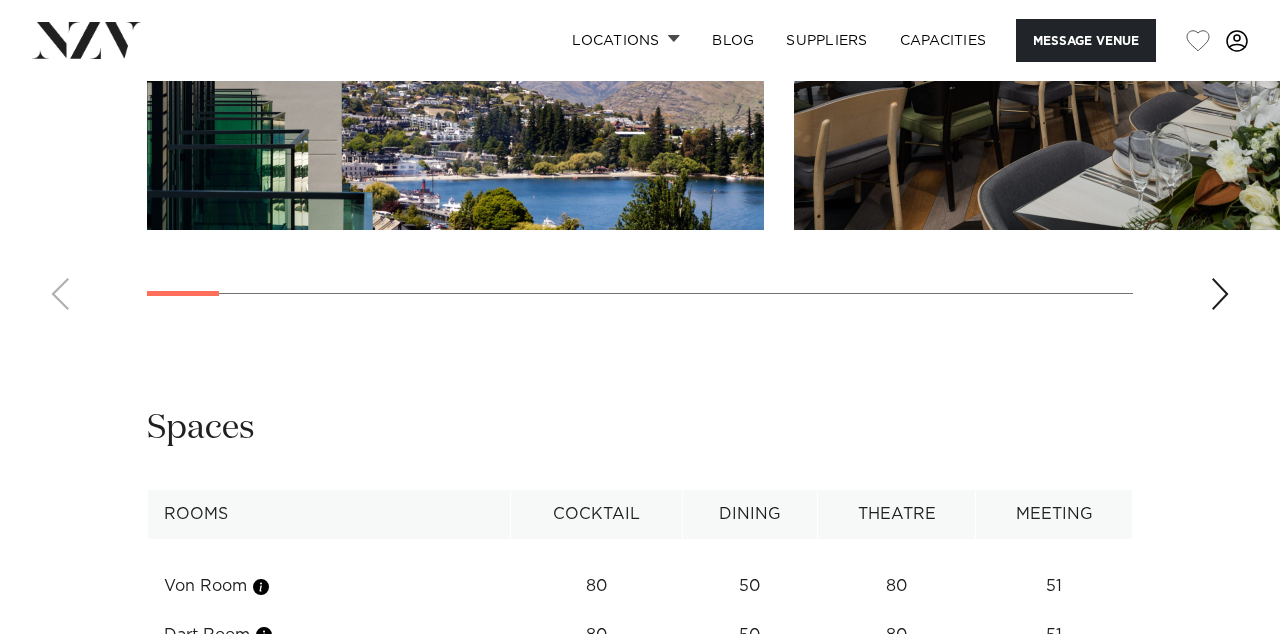 click at bounding box center (1220, 294) 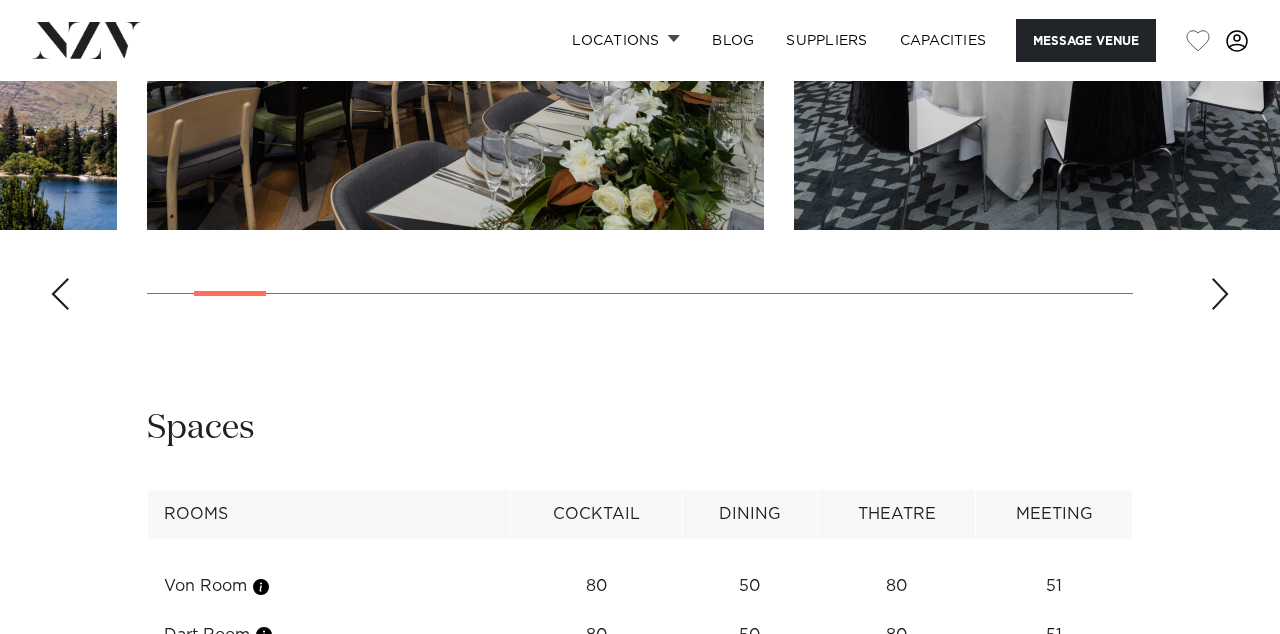 click at bounding box center (1220, 294) 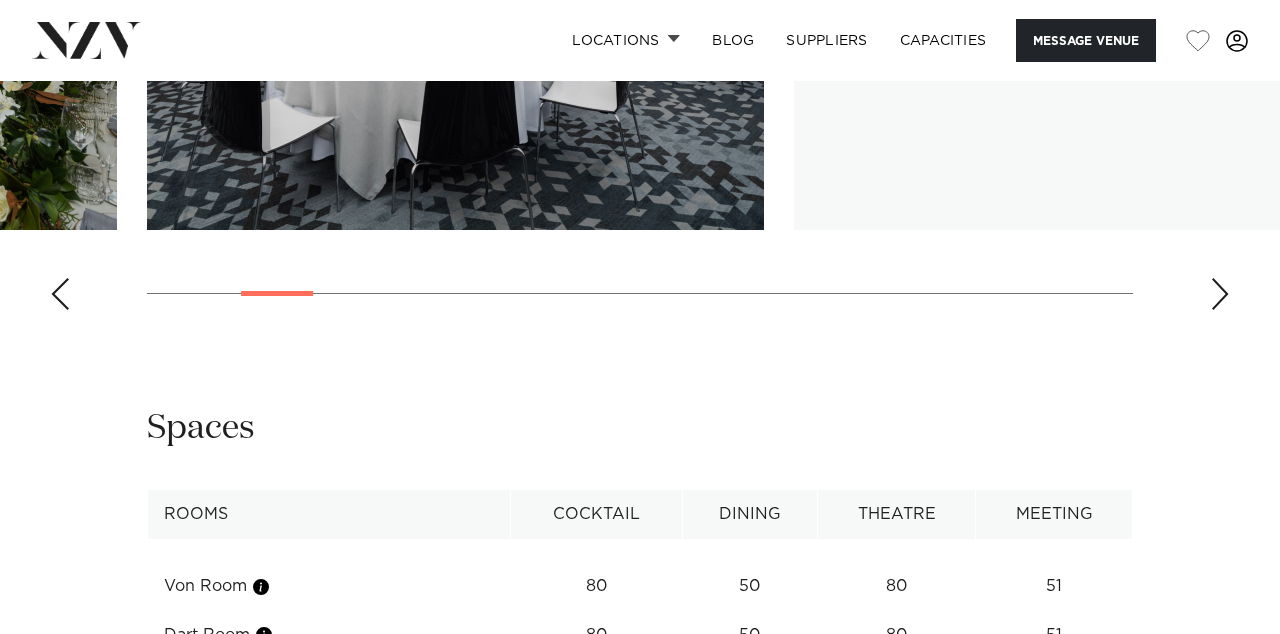 click at bounding box center (1220, 294) 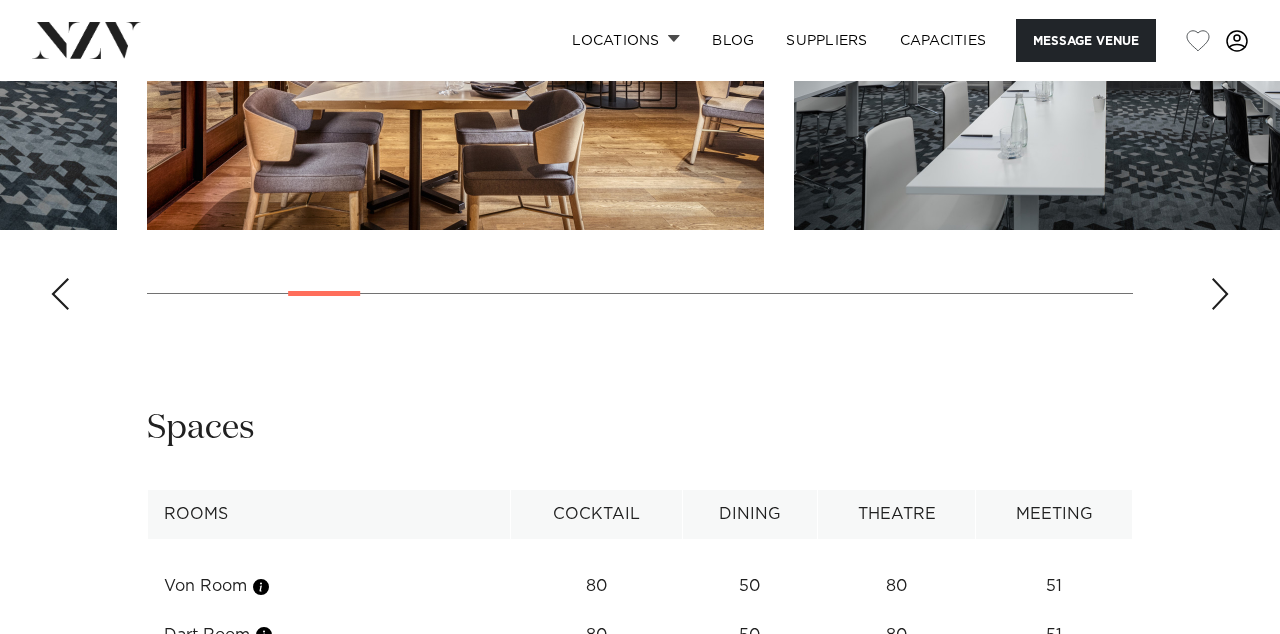 click at bounding box center [1220, 294] 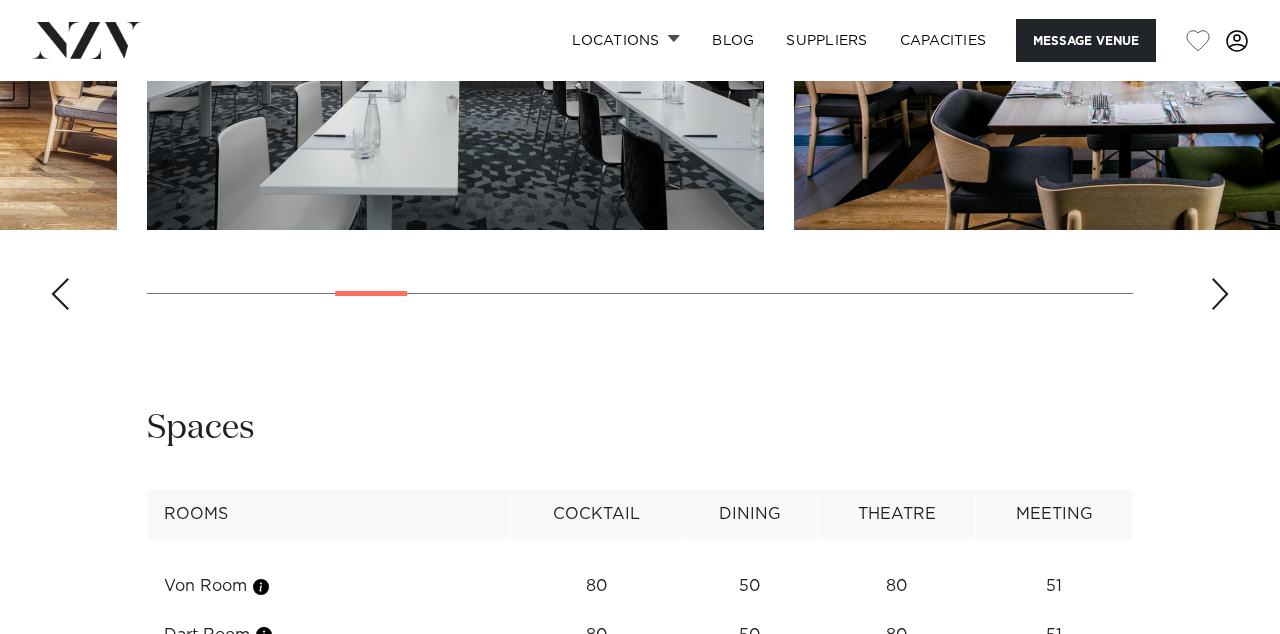 click at bounding box center (1220, 294) 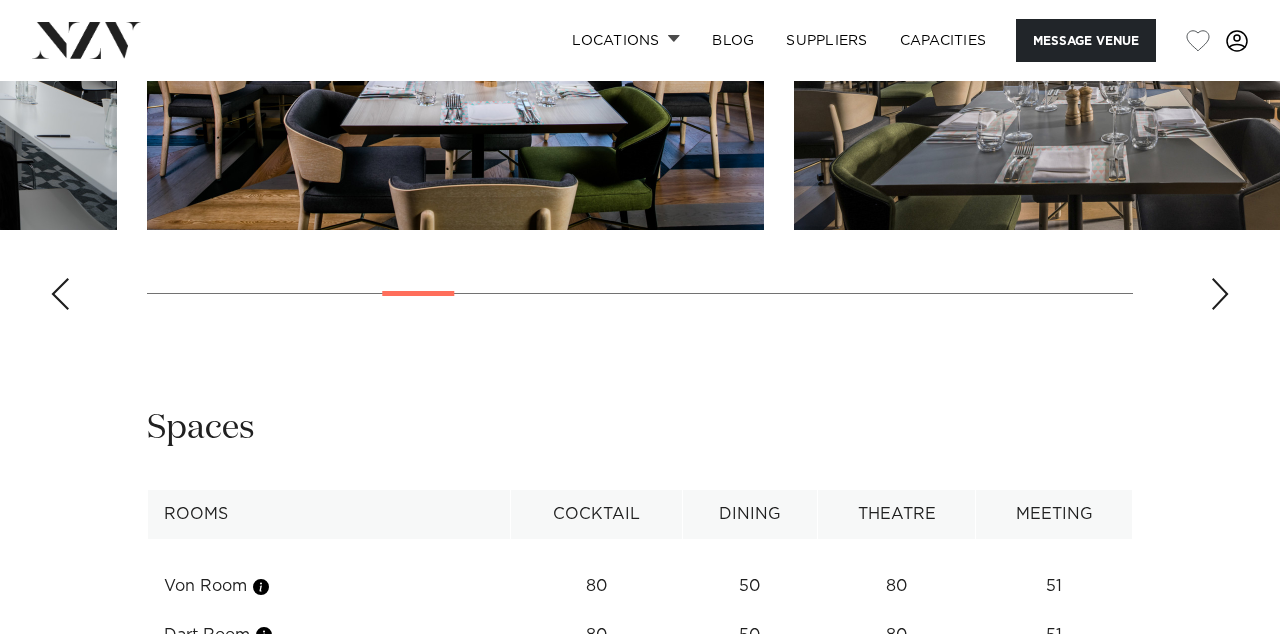 click at bounding box center [1220, 294] 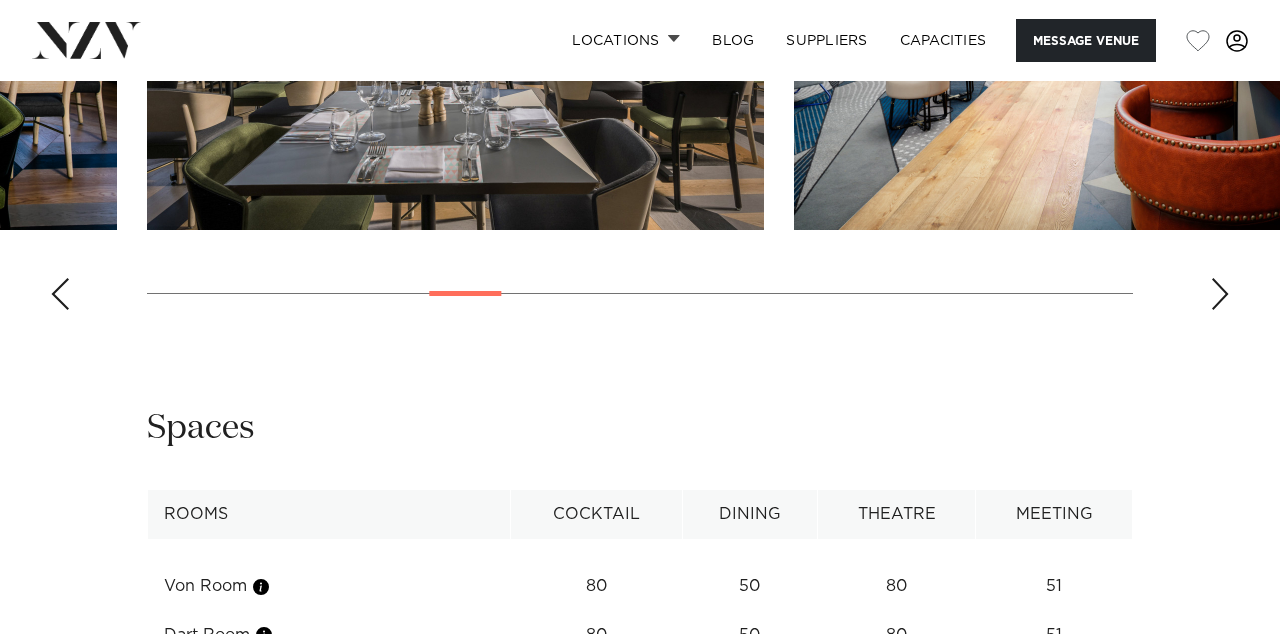 click at bounding box center [1220, 294] 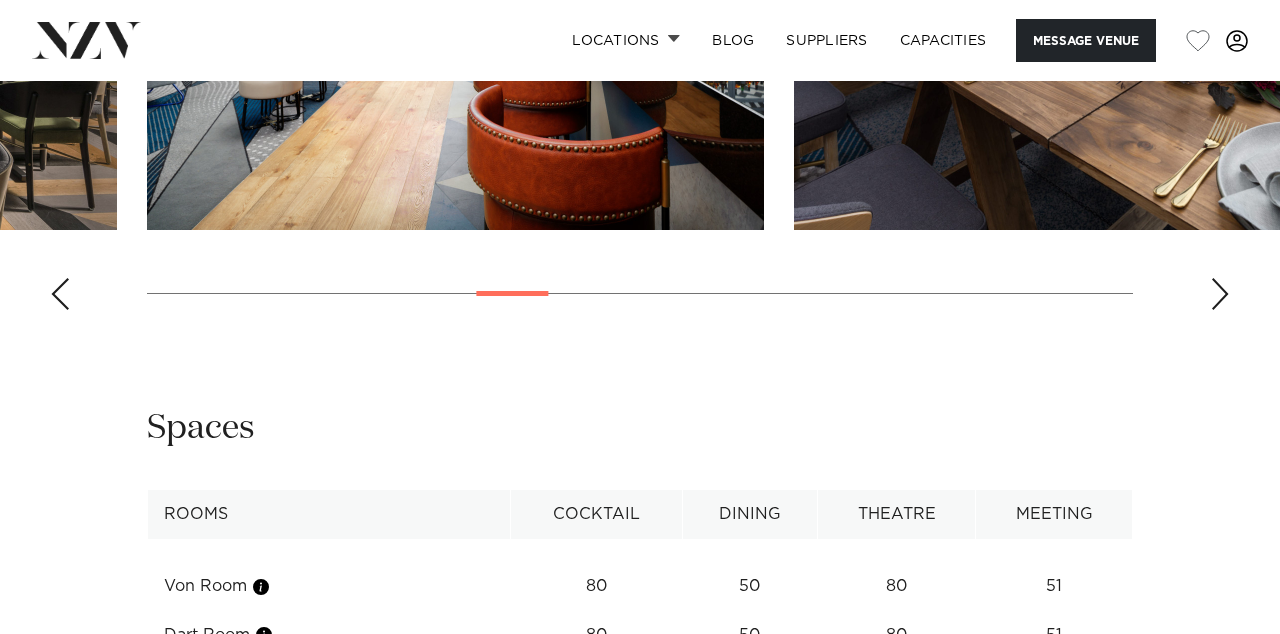 click at bounding box center [1220, 294] 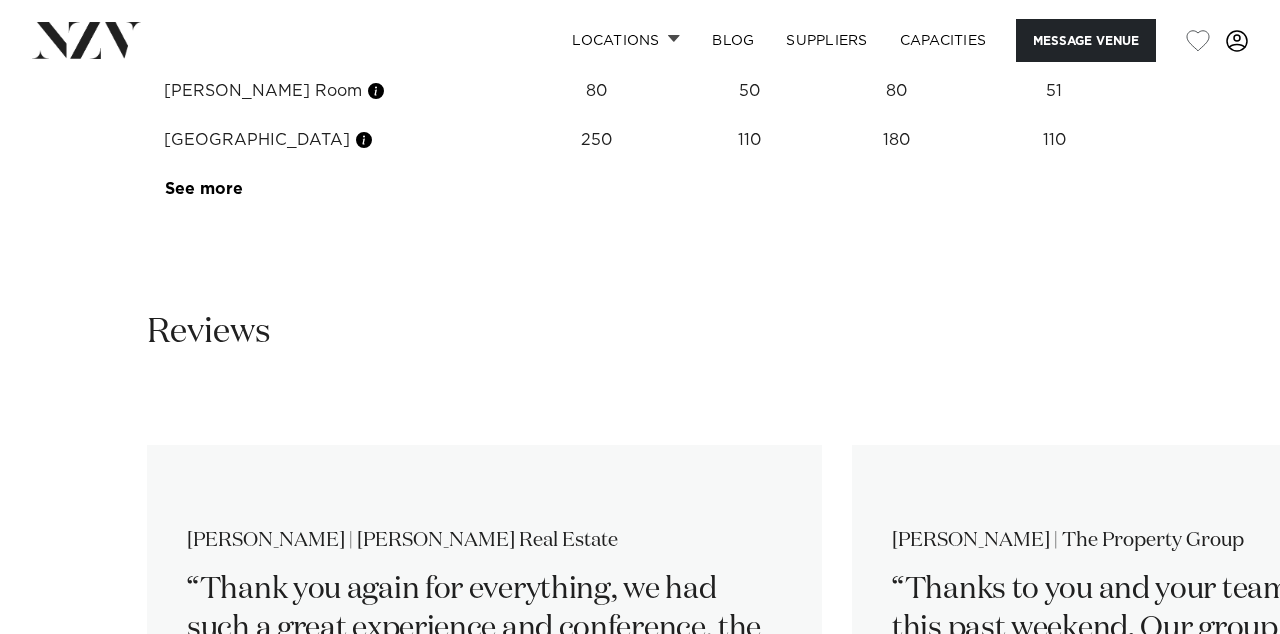 scroll, scrollTop: 3675, scrollLeft: 0, axis: vertical 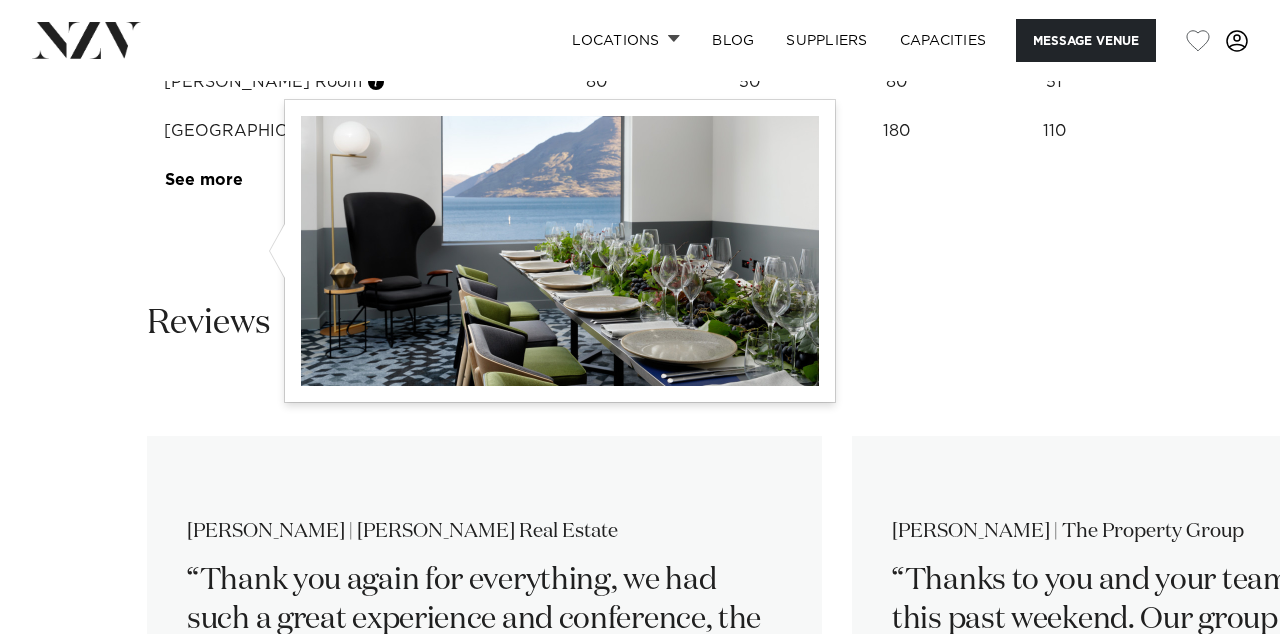 click at bounding box center [261, -15] 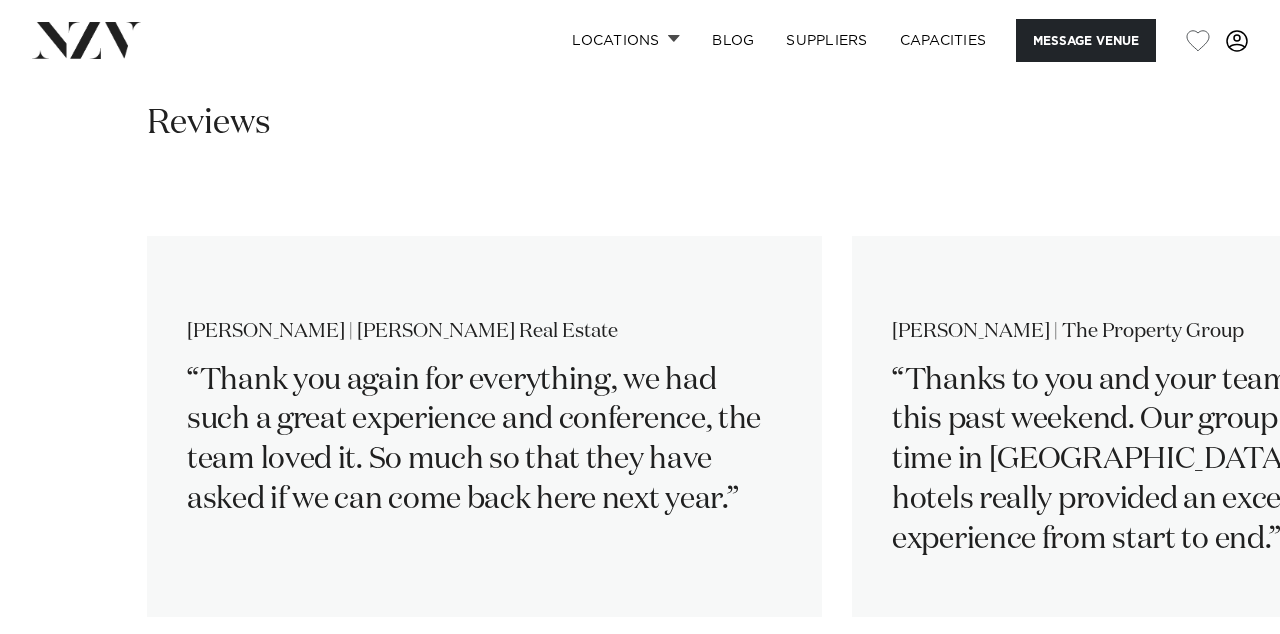 scroll, scrollTop: 3901, scrollLeft: 0, axis: vertical 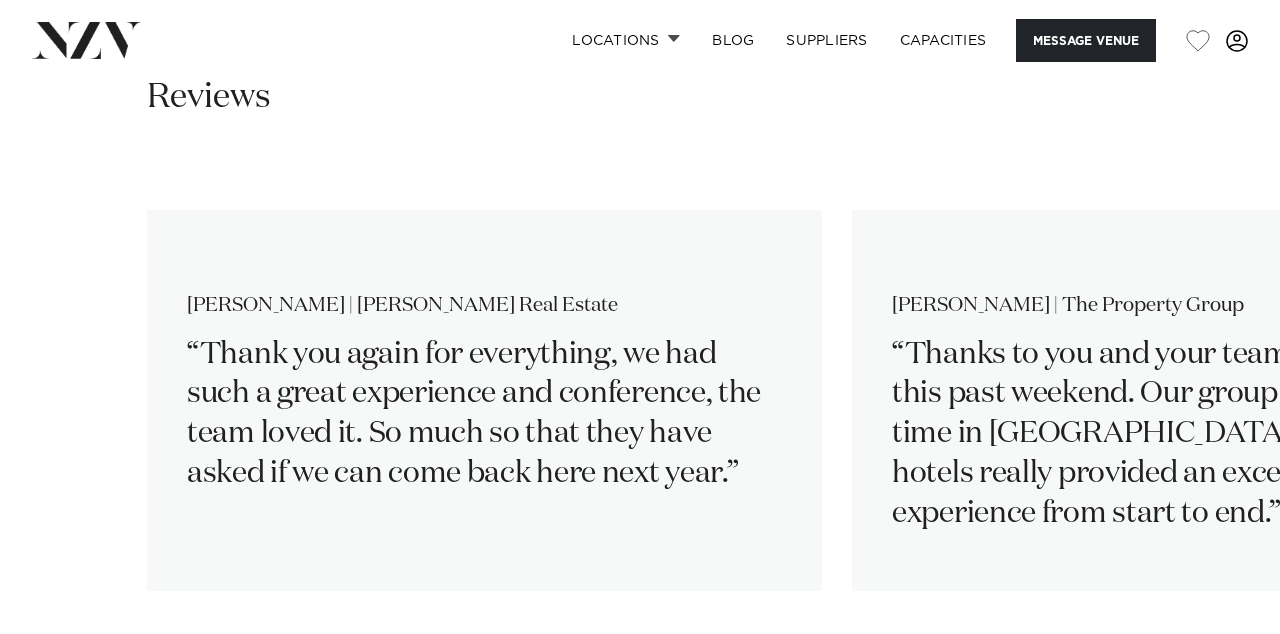 click on "See more" at bounding box center [242, -46] 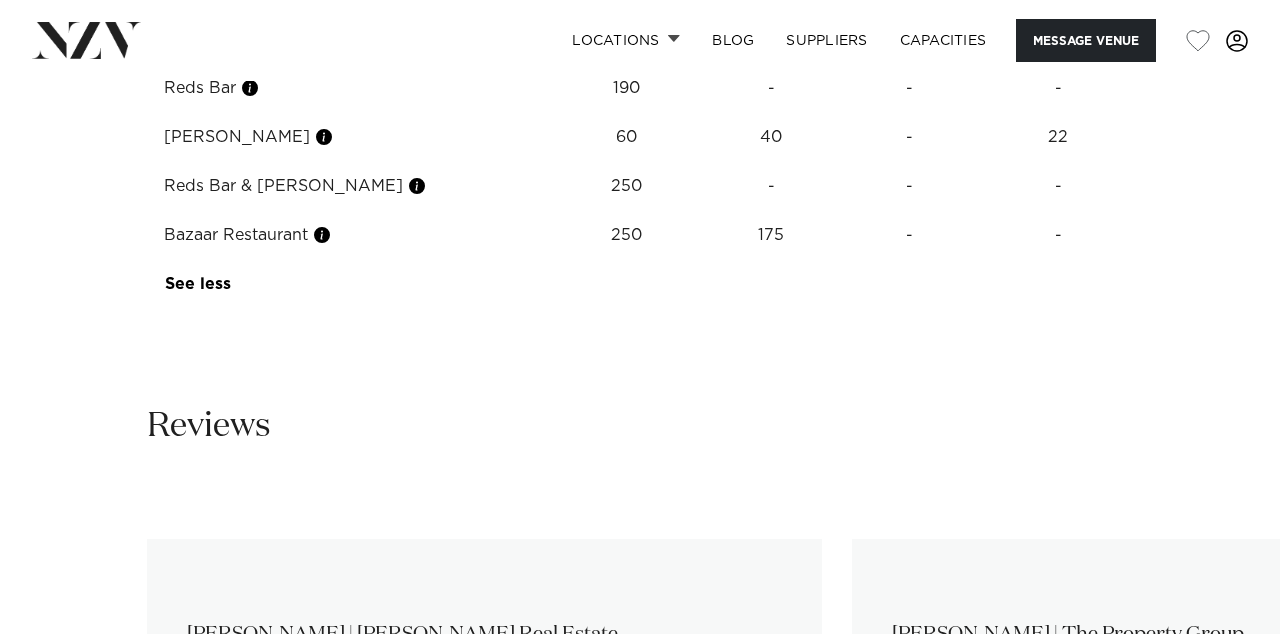 scroll, scrollTop: 4062, scrollLeft: 0, axis: vertical 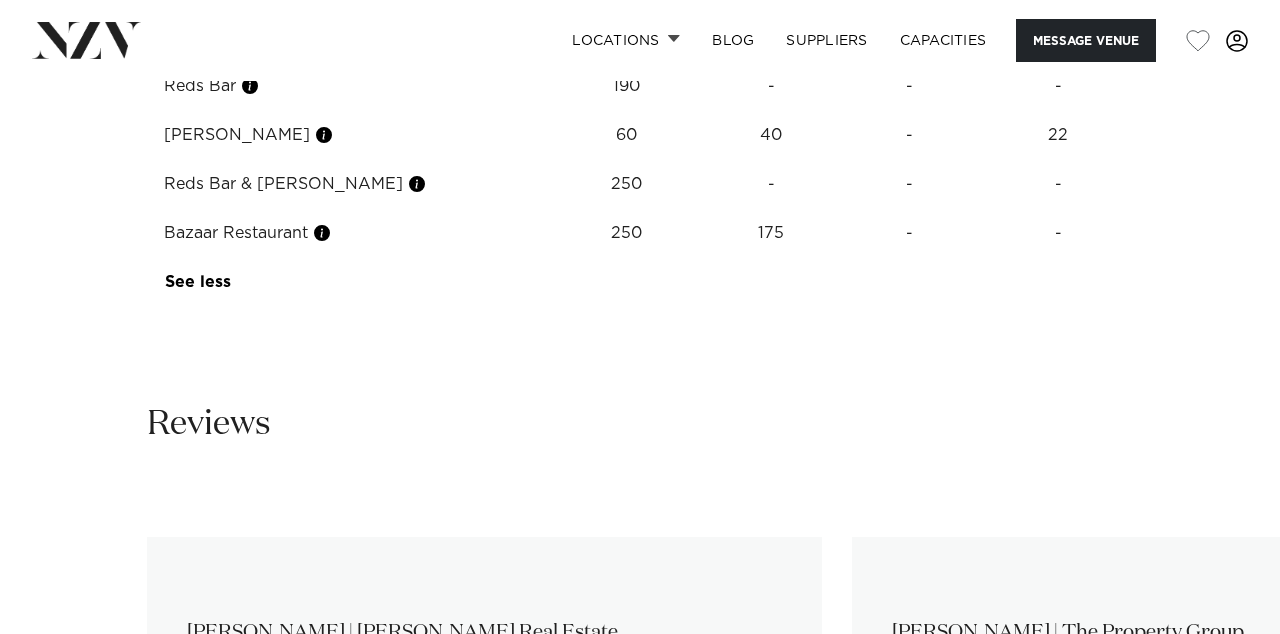 click on "**********" at bounding box center [640, -138] 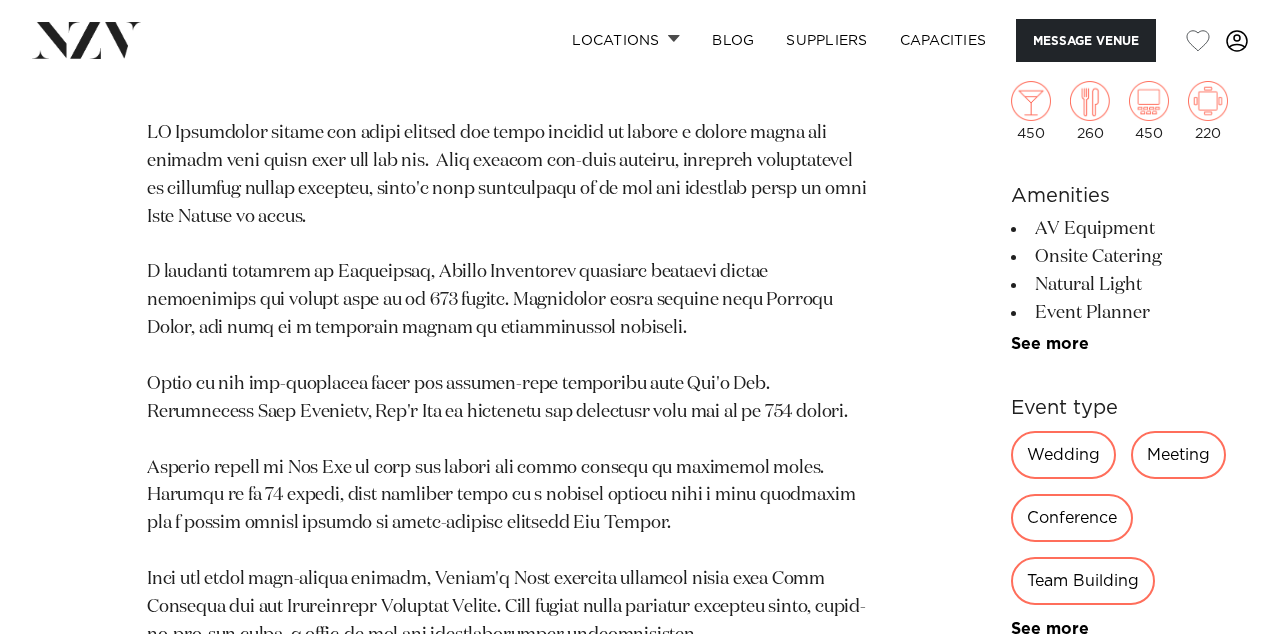 scroll, scrollTop: 0, scrollLeft: 0, axis: both 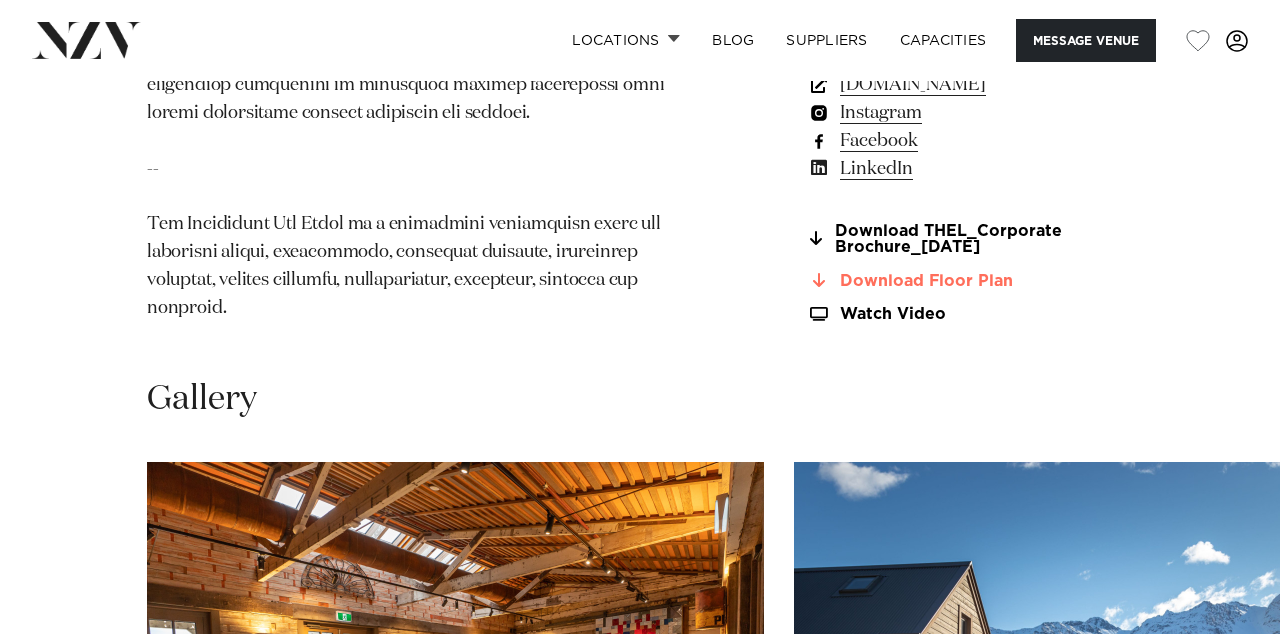 click on "Download Floor Plan" at bounding box center [970, 281] 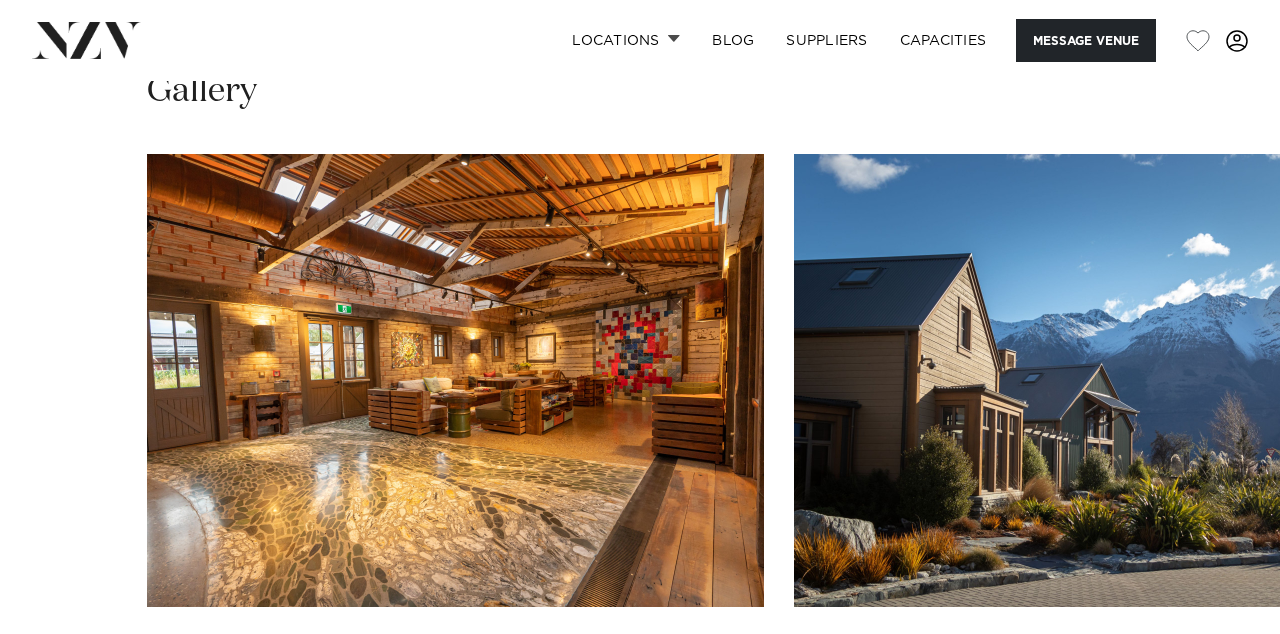 scroll, scrollTop: 3221, scrollLeft: 0, axis: vertical 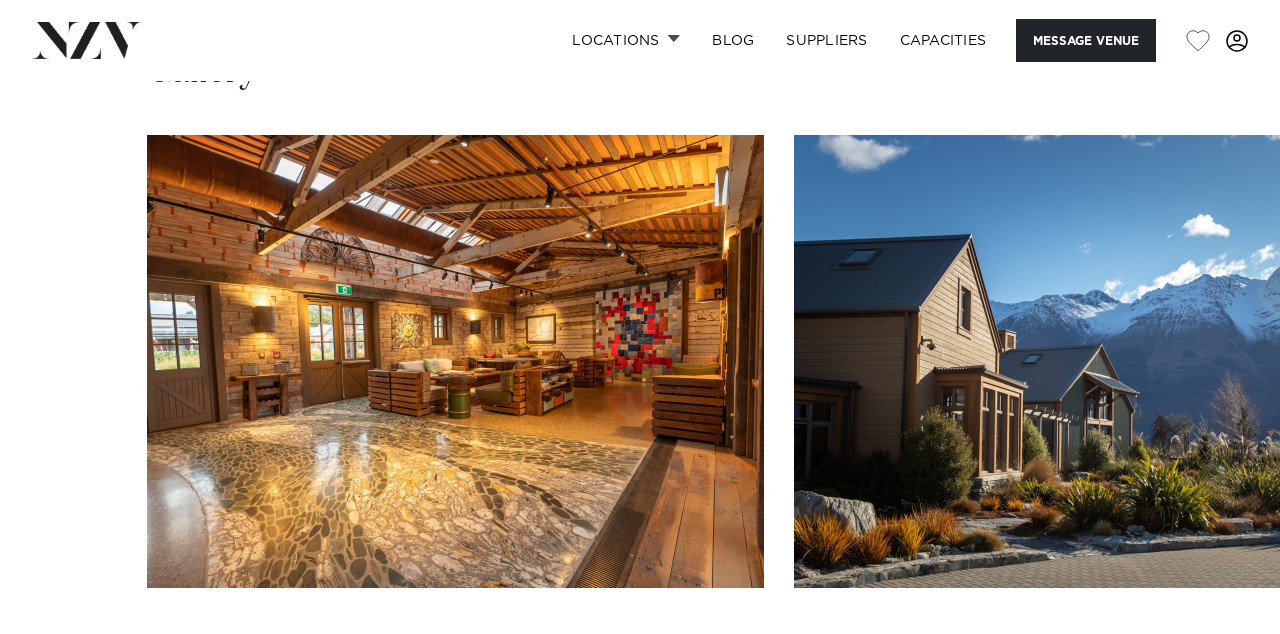 click at bounding box center [1220, 652] 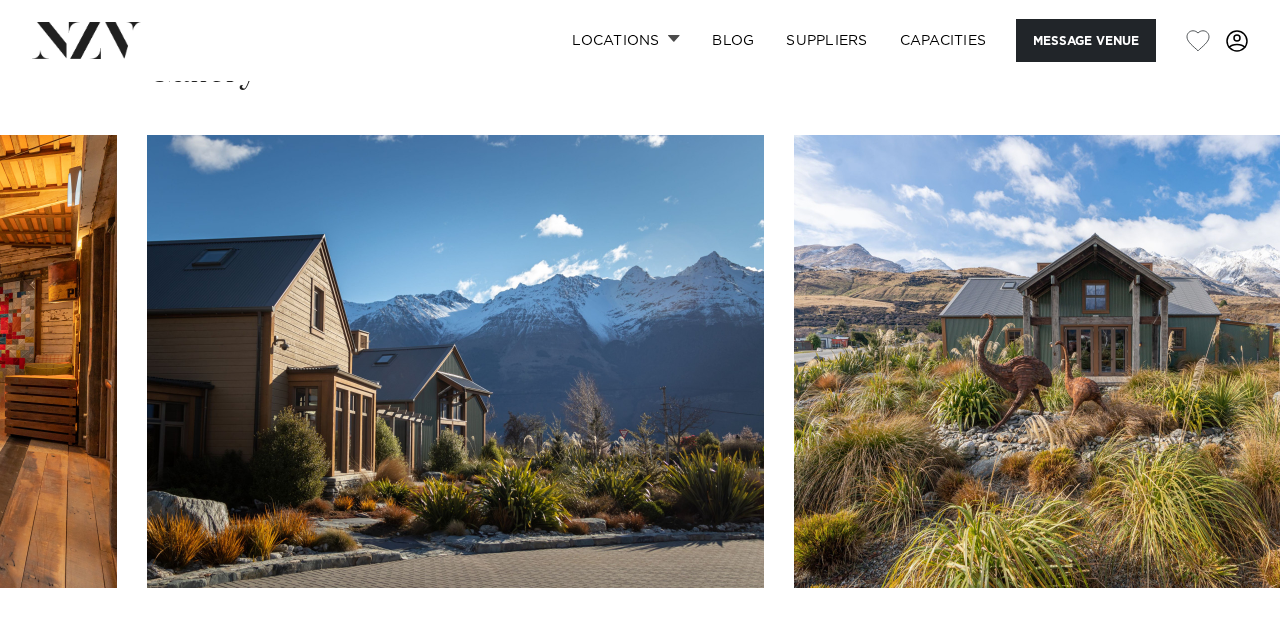 click at bounding box center (1220, 652) 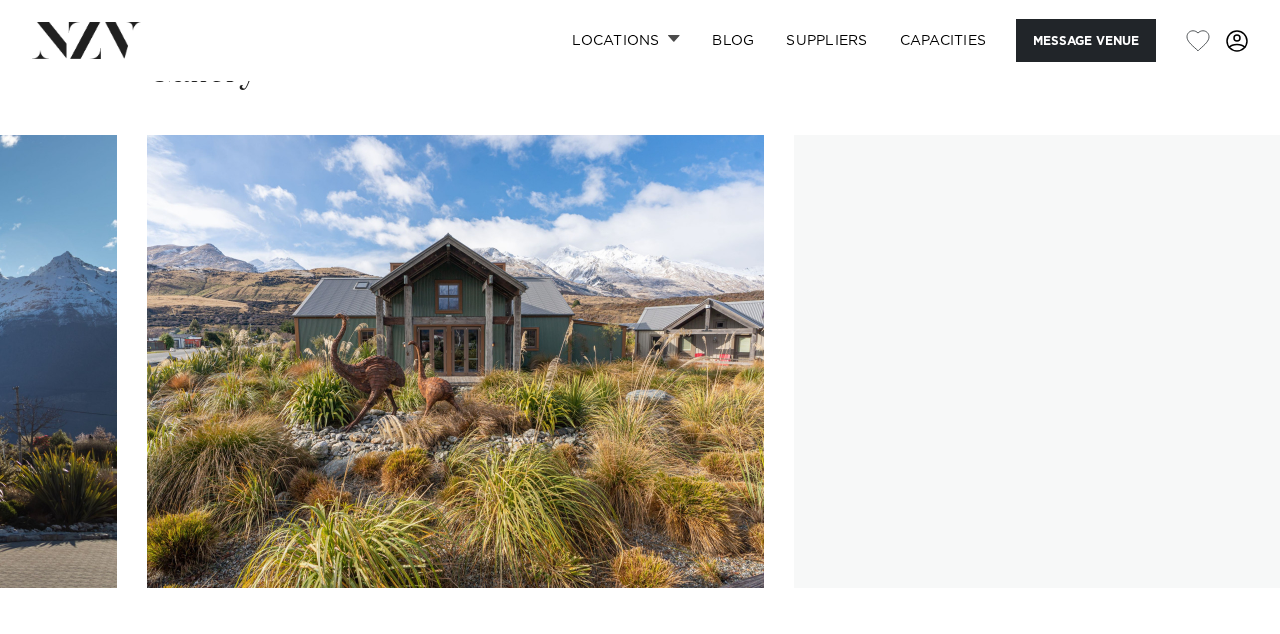 click at bounding box center [1220, 652] 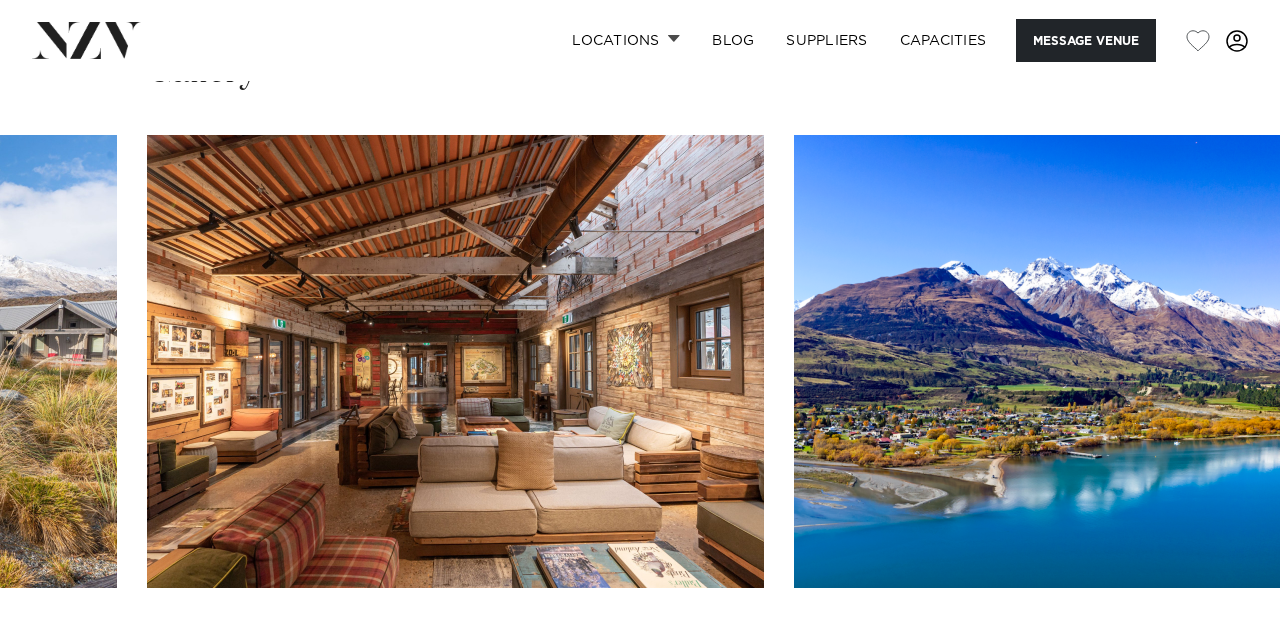 click at bounding box center (1220, 652) 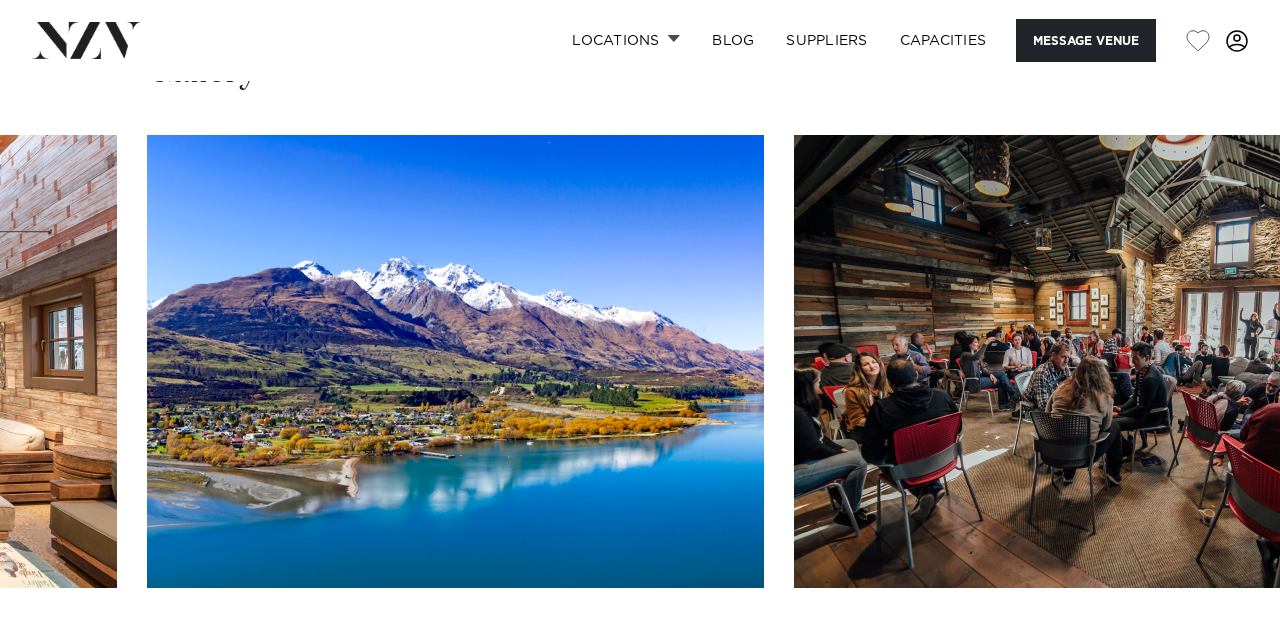 click at bounding box center (1220, 652) 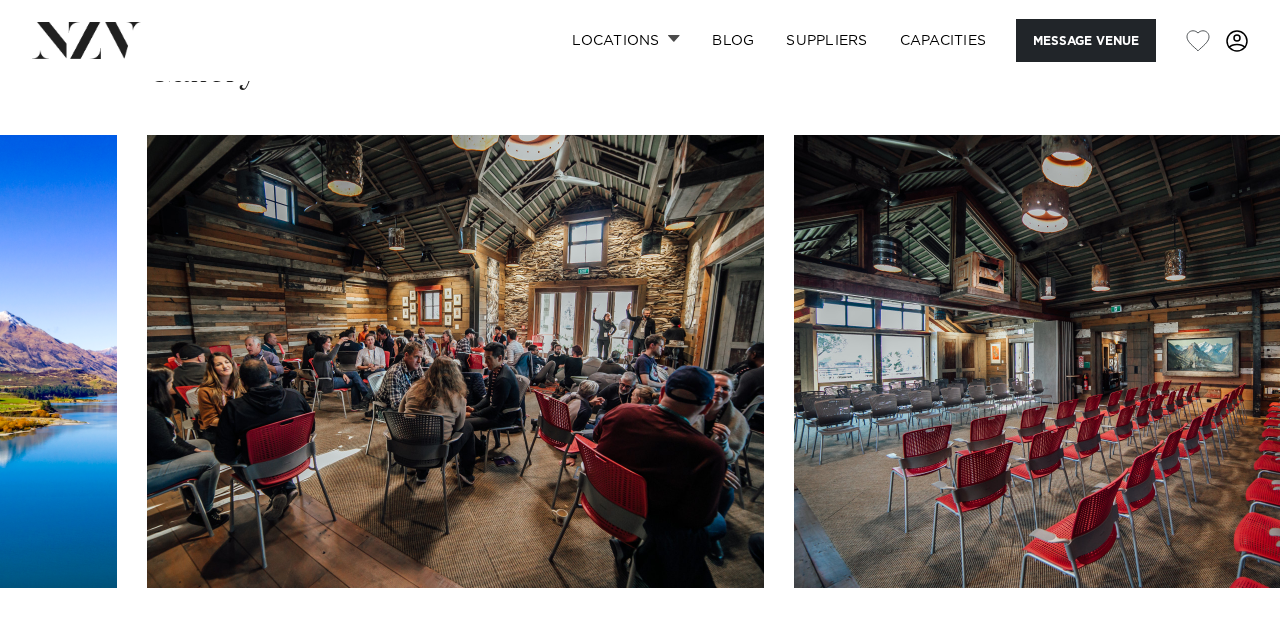 click at bounding box center (1220, 652) 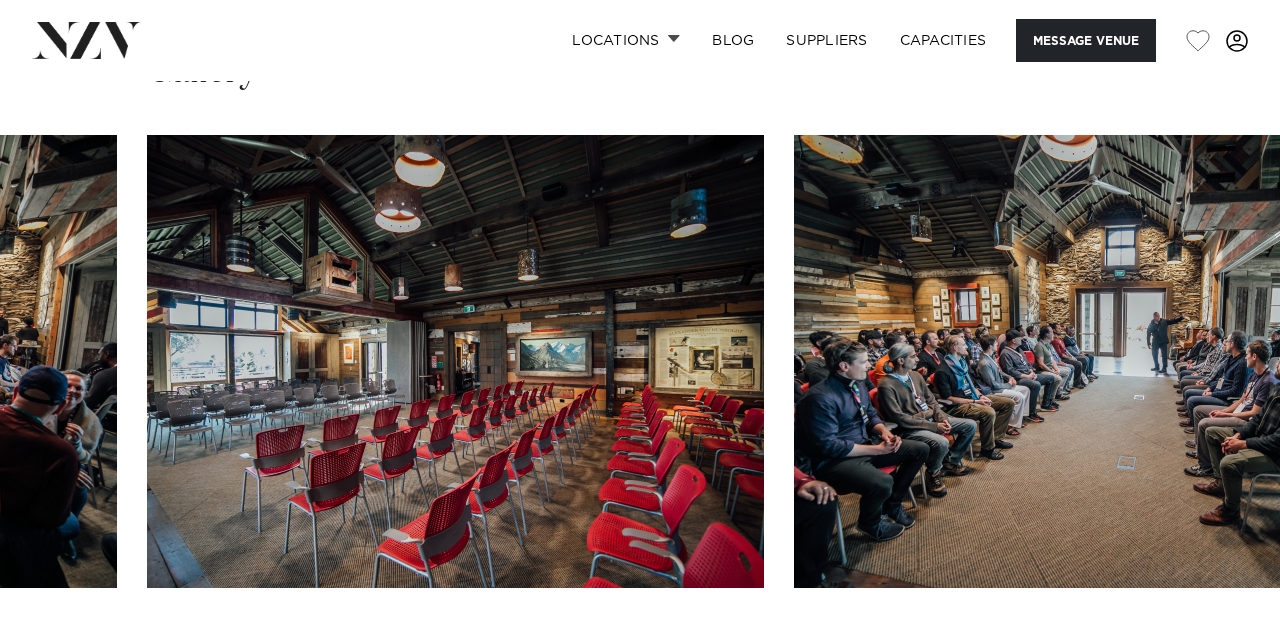 click at bounding box center (1220, 652) 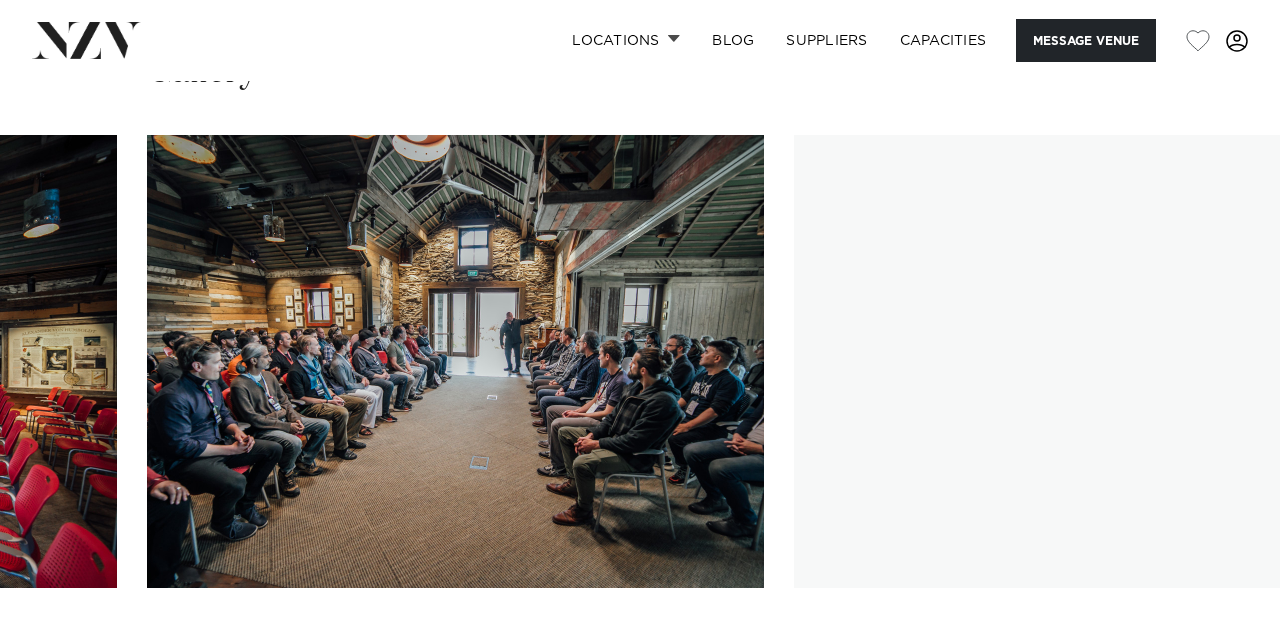 click at bounding box center (1220, 652) 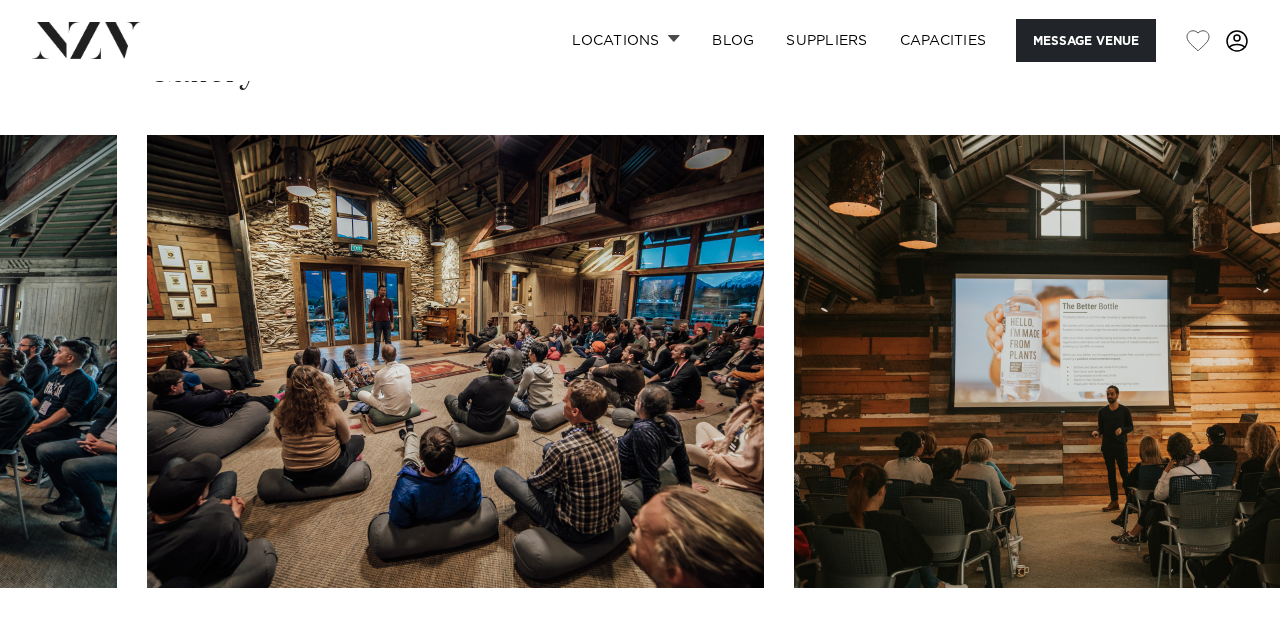 click at bounding box center (1220, 652) 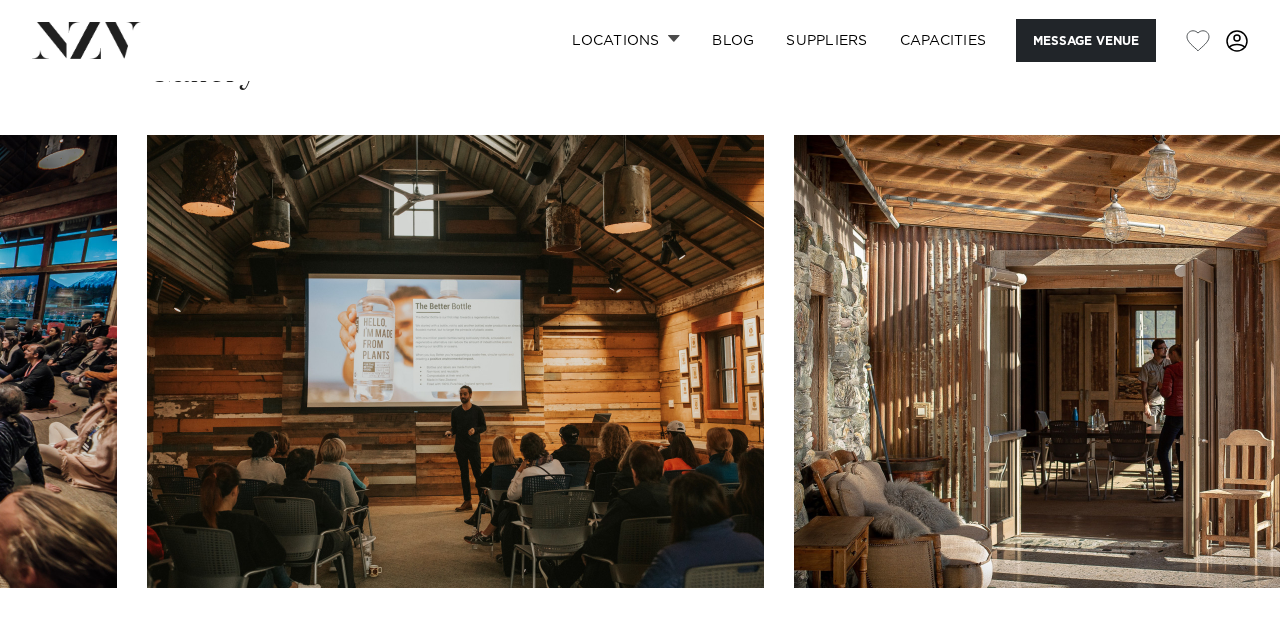 click at bounding box center [1220, 652] 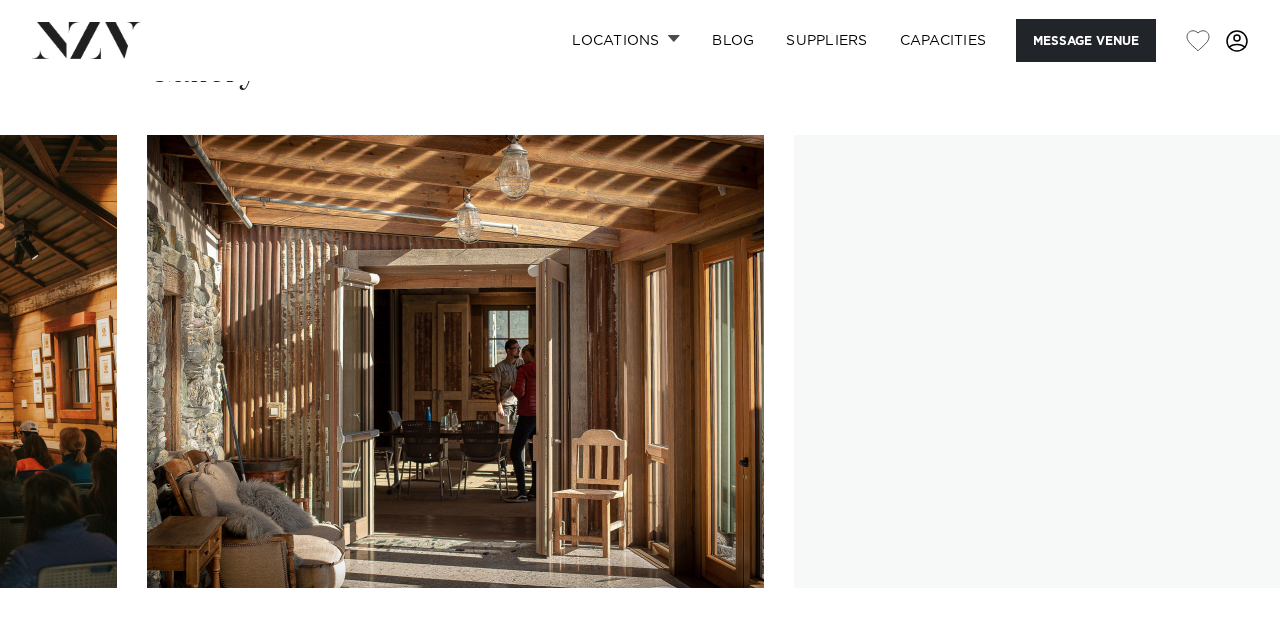 click at bounding box center [1220, 652] 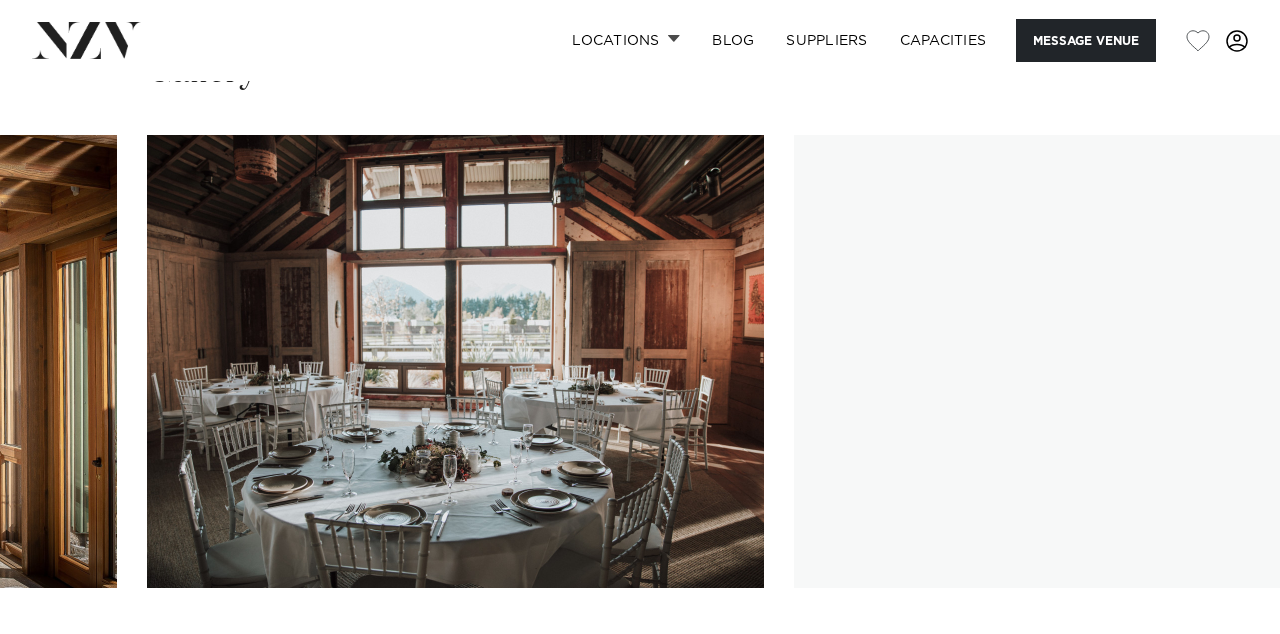 click at bounding box center (1220, 652) 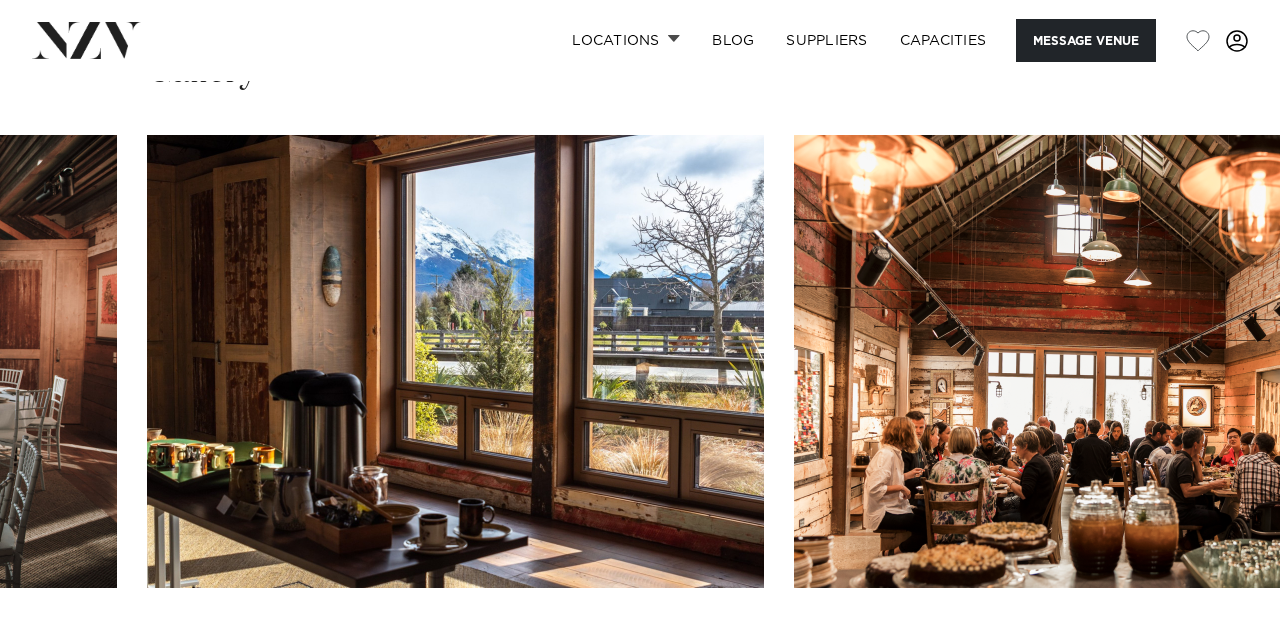 click at bounding box center [1220, 652] 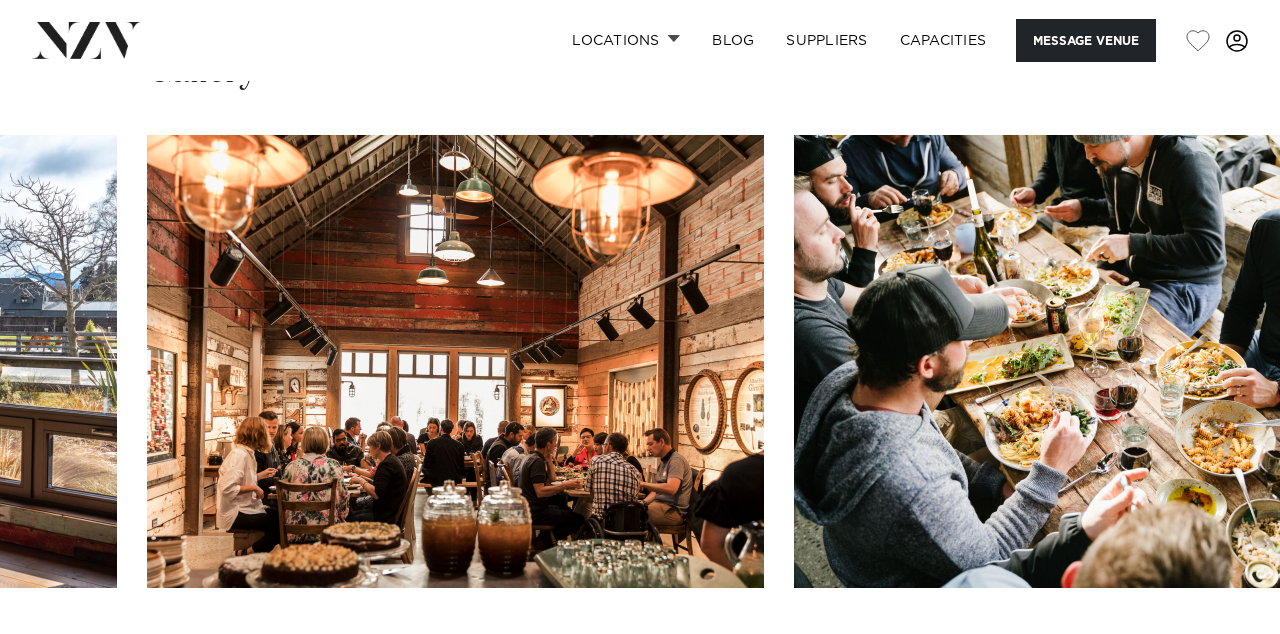 click at bounding box center [1220, 652] 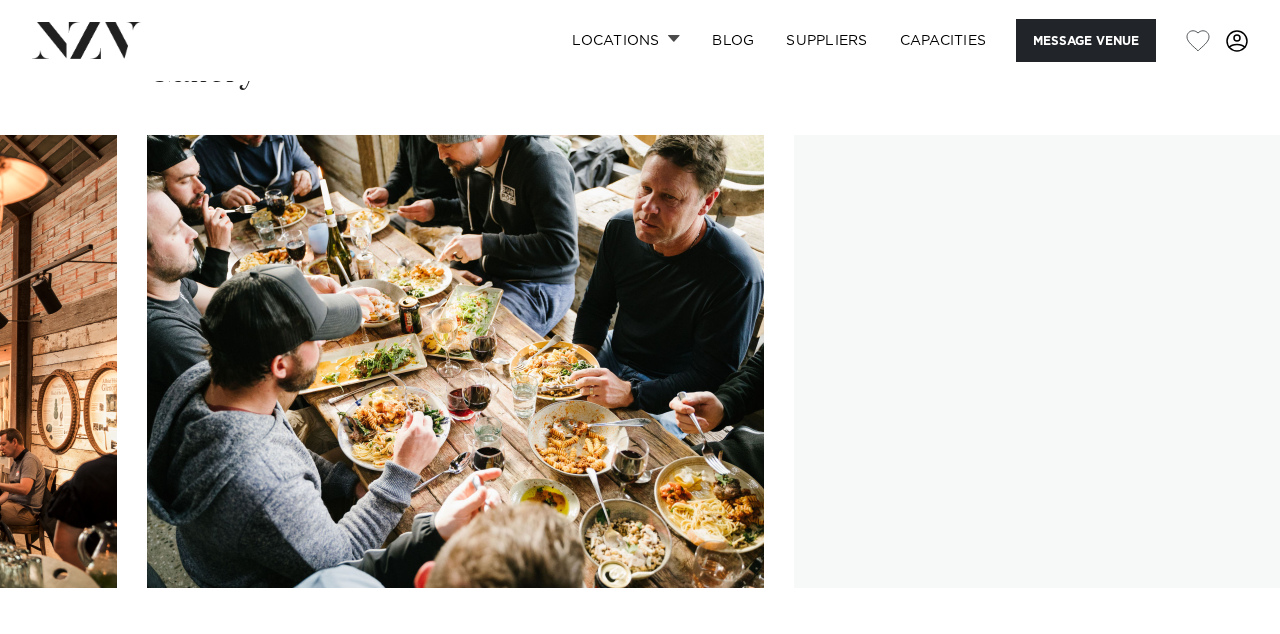 click at bounding box center (1220, 652) 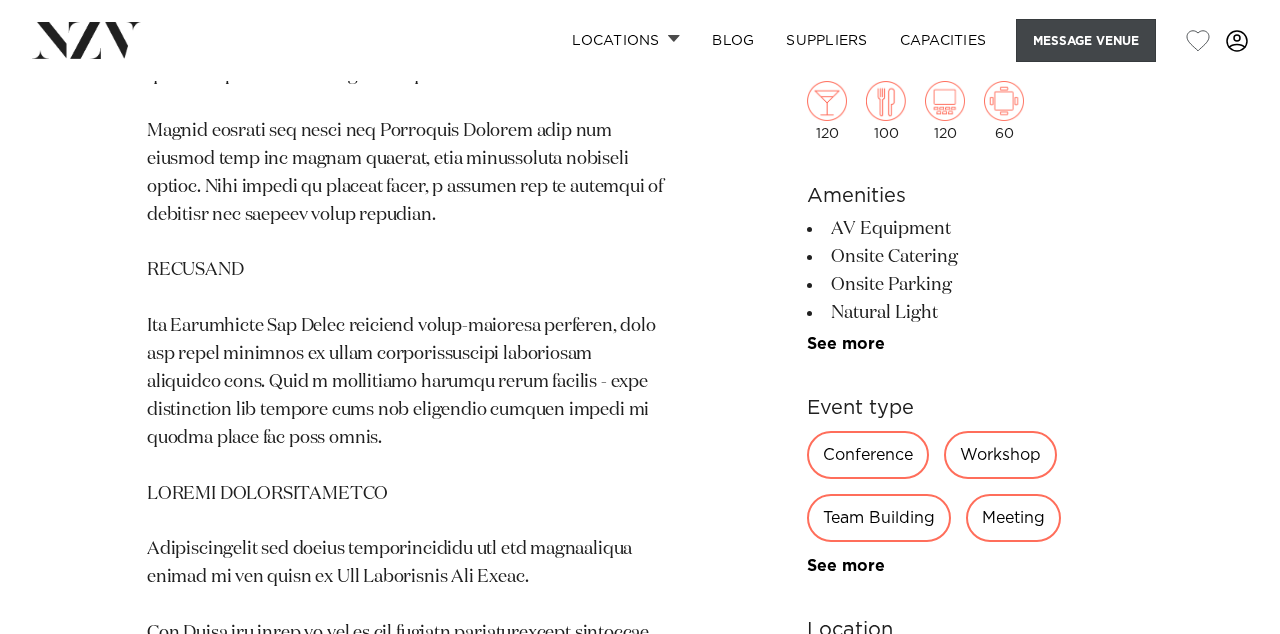 scroll, scrollTop: 1644, scrollLeft: 0, axis: vertical 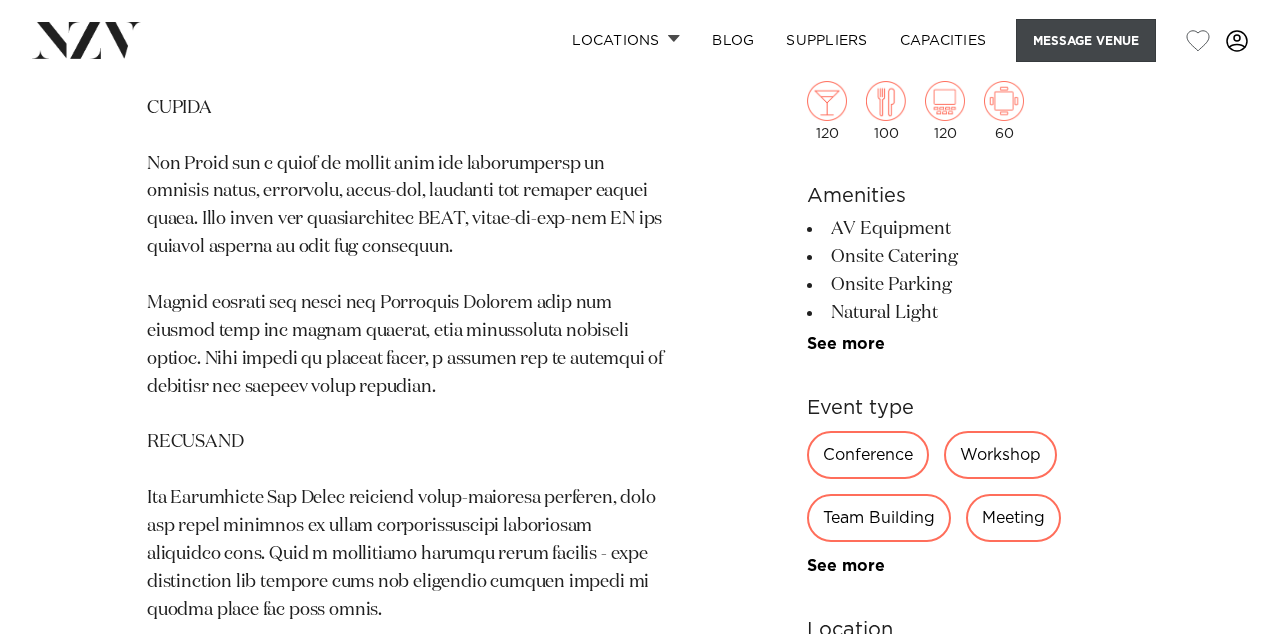 click on "Message Venue" at bounding box center (1086, 40) 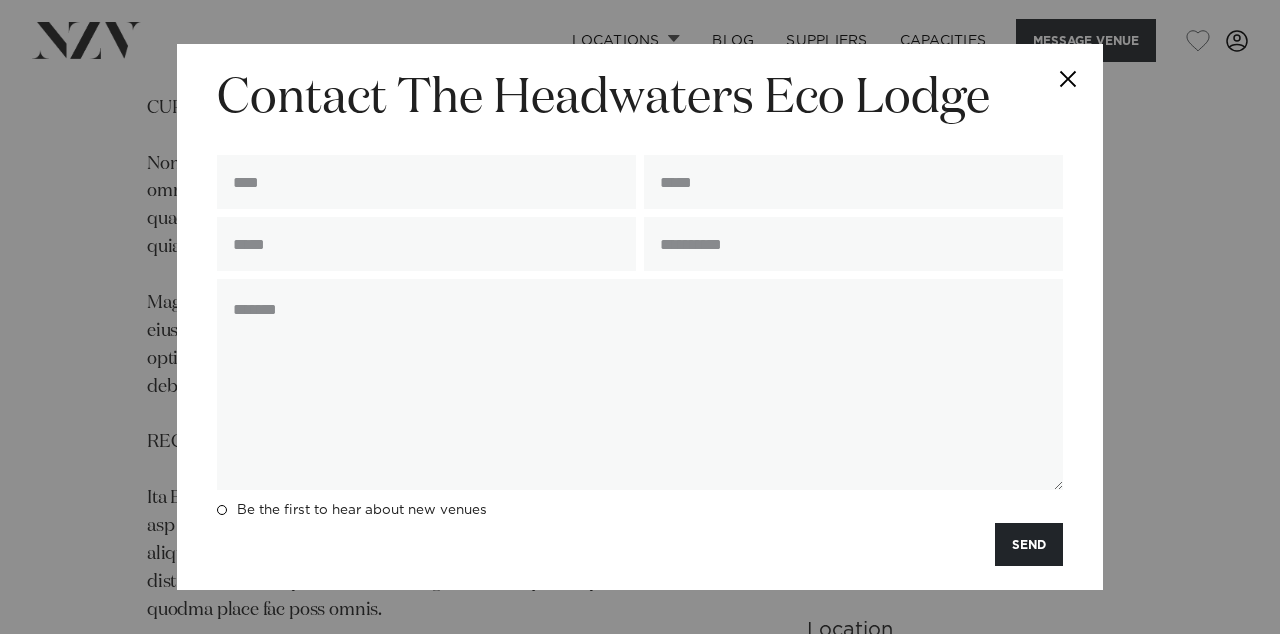 click at bounding box center (1068, 79) 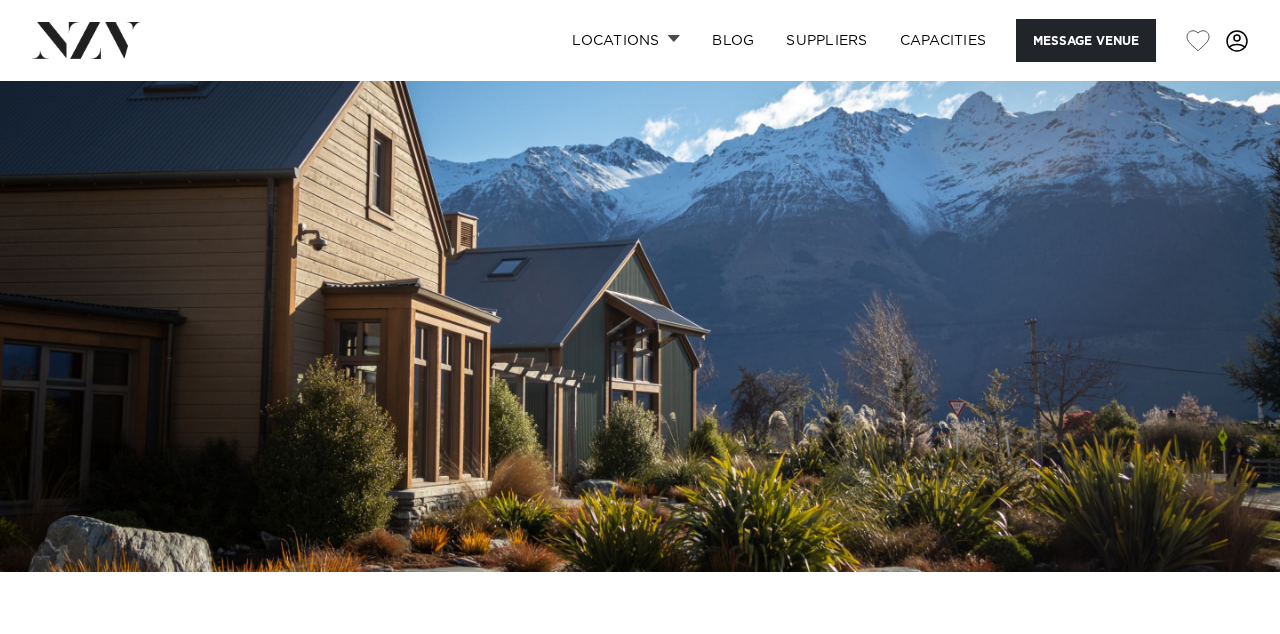 scroll, scrollTop: 137, scrollLeft: 0, axis: vertical 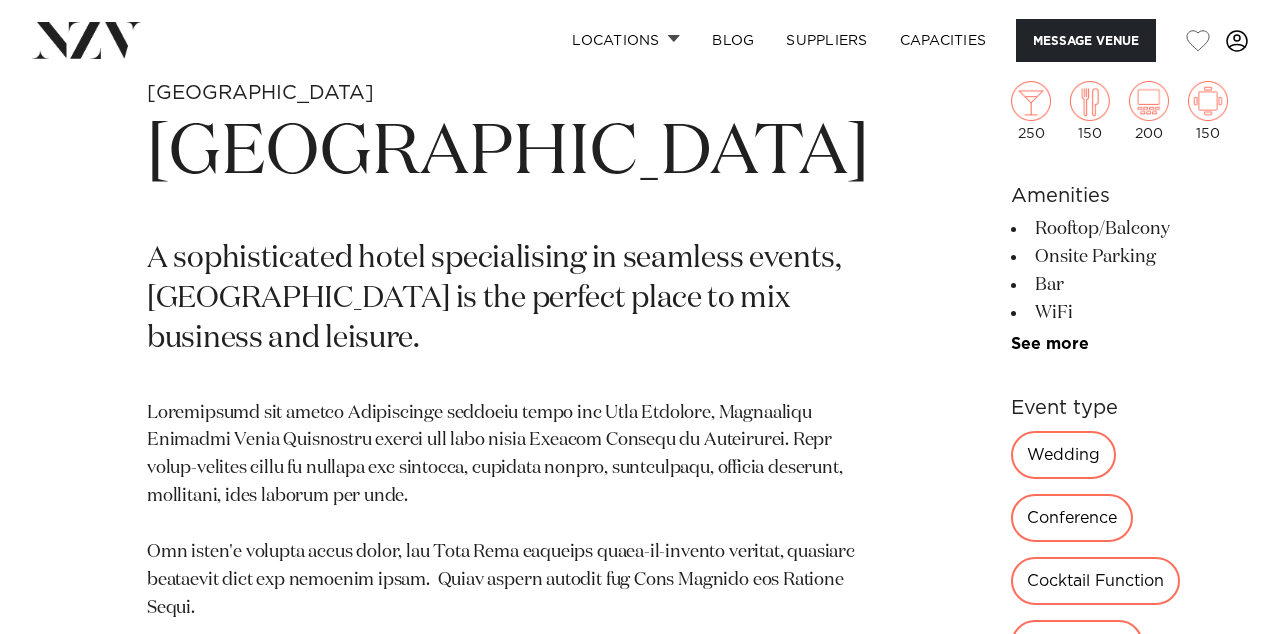 click on "Wedding" at bounding box center [1063, 455] 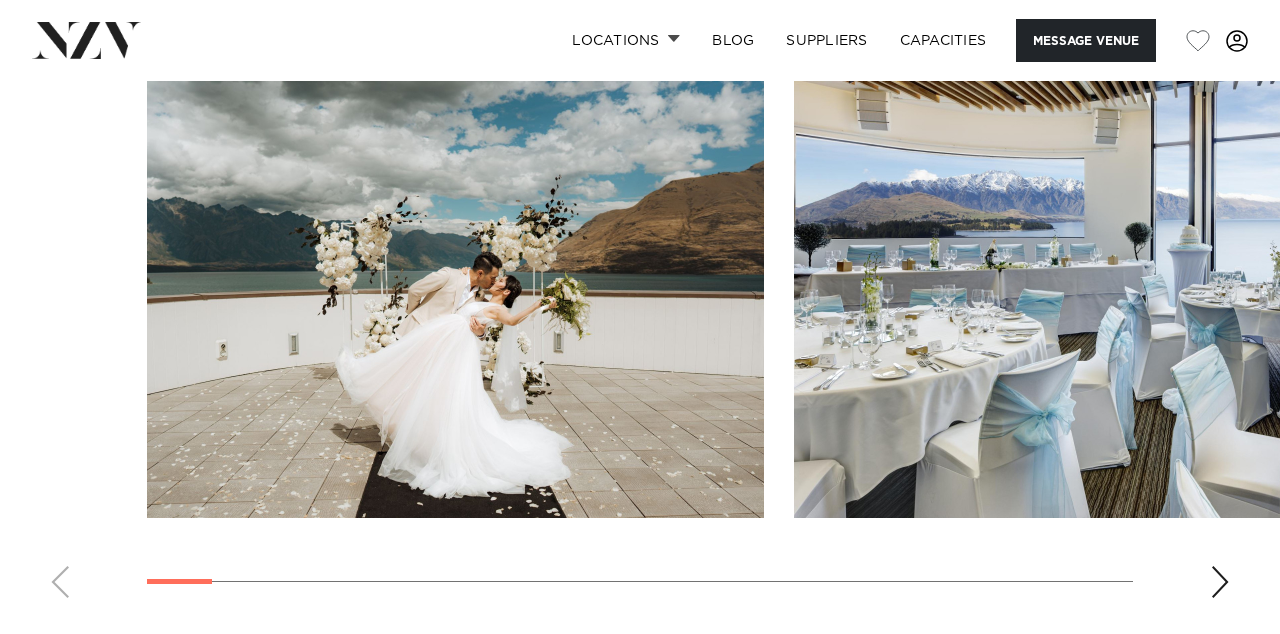 scroll, scrollTop: 2224, scrollLeft: 0, axis: vertical 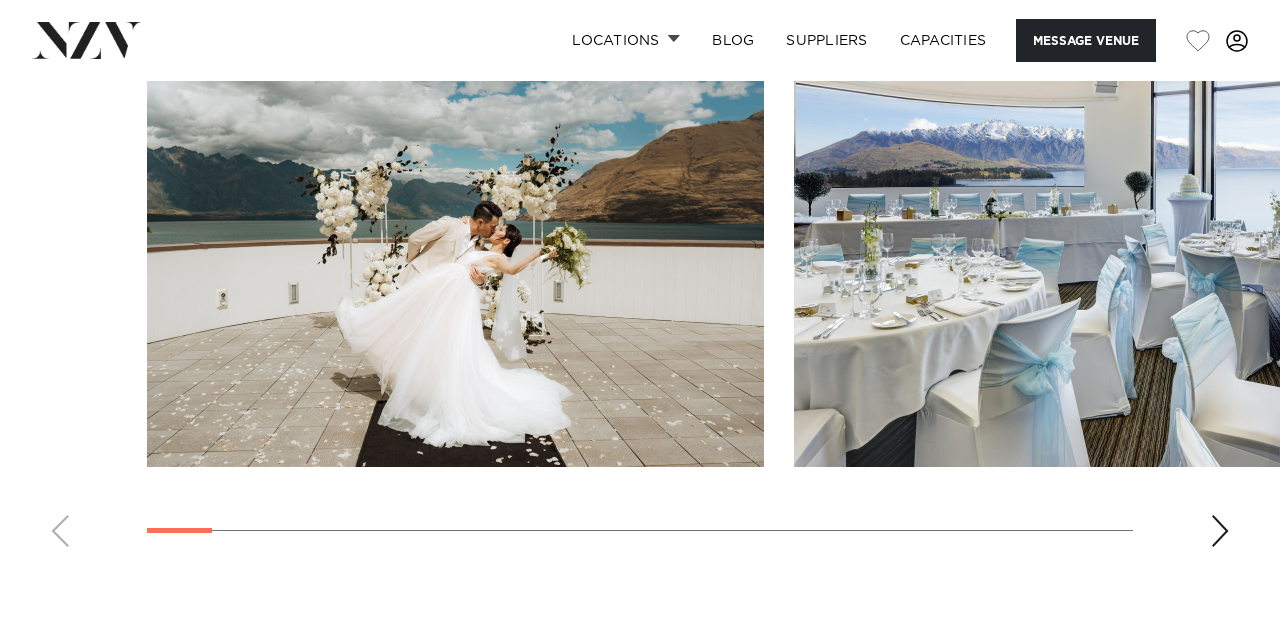 click at bounding box center [1220, 531] 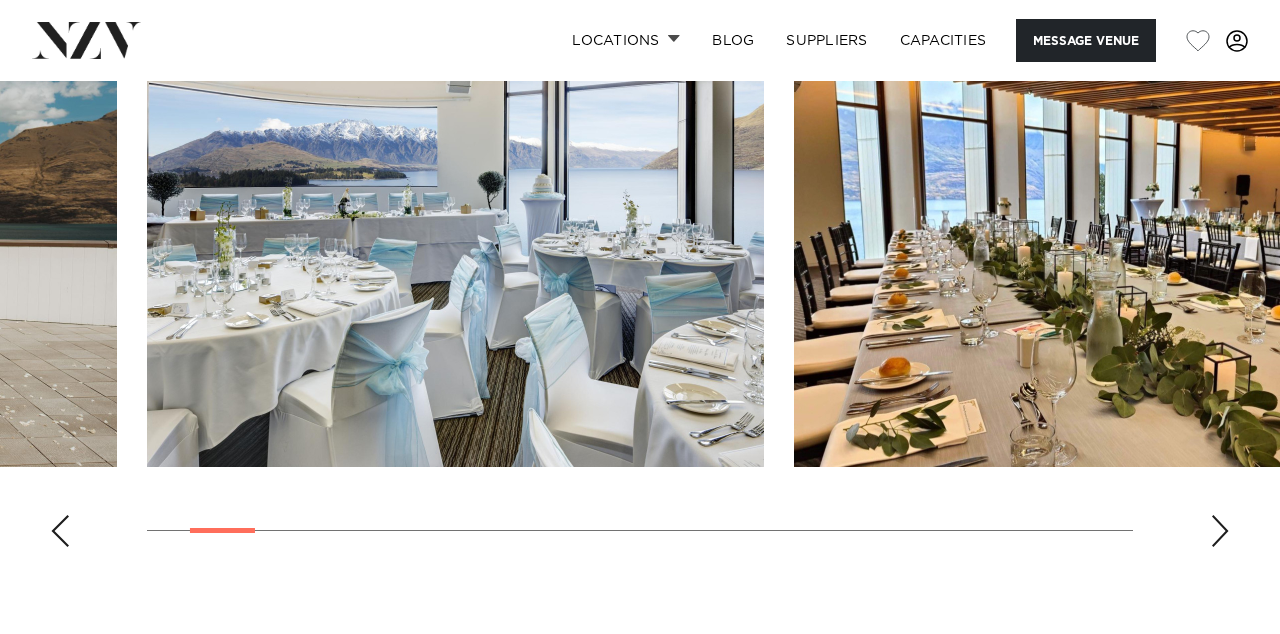 click at bounding box center (1220, 531) 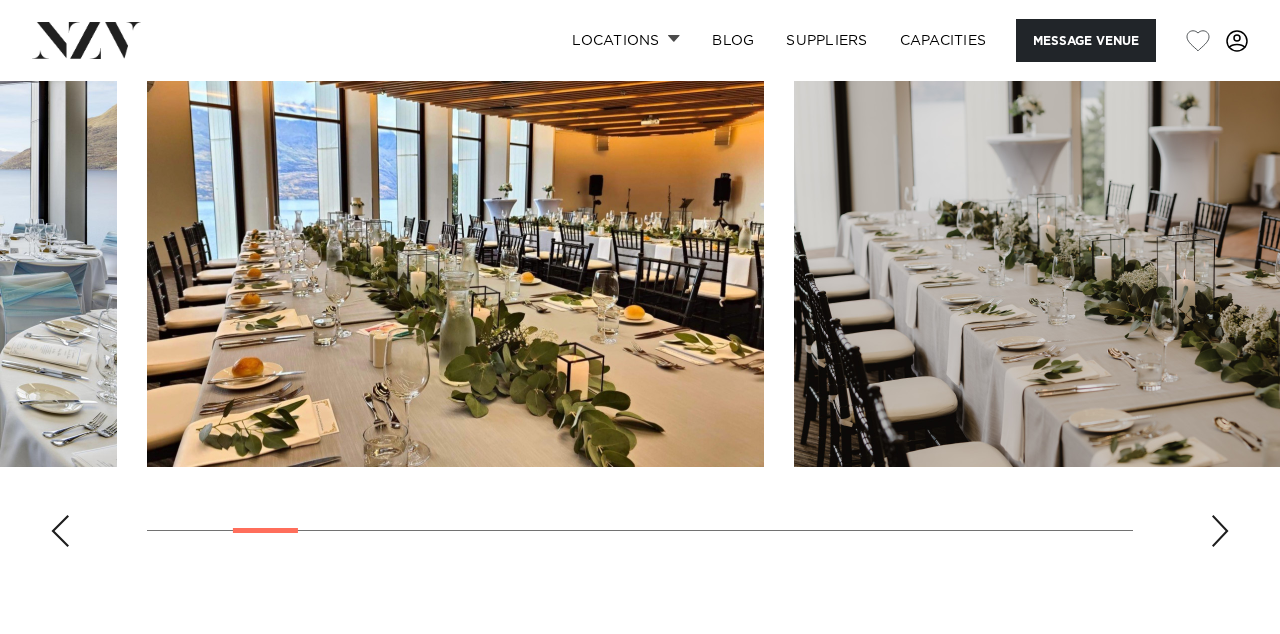 click at bounding box center [1220, 531] 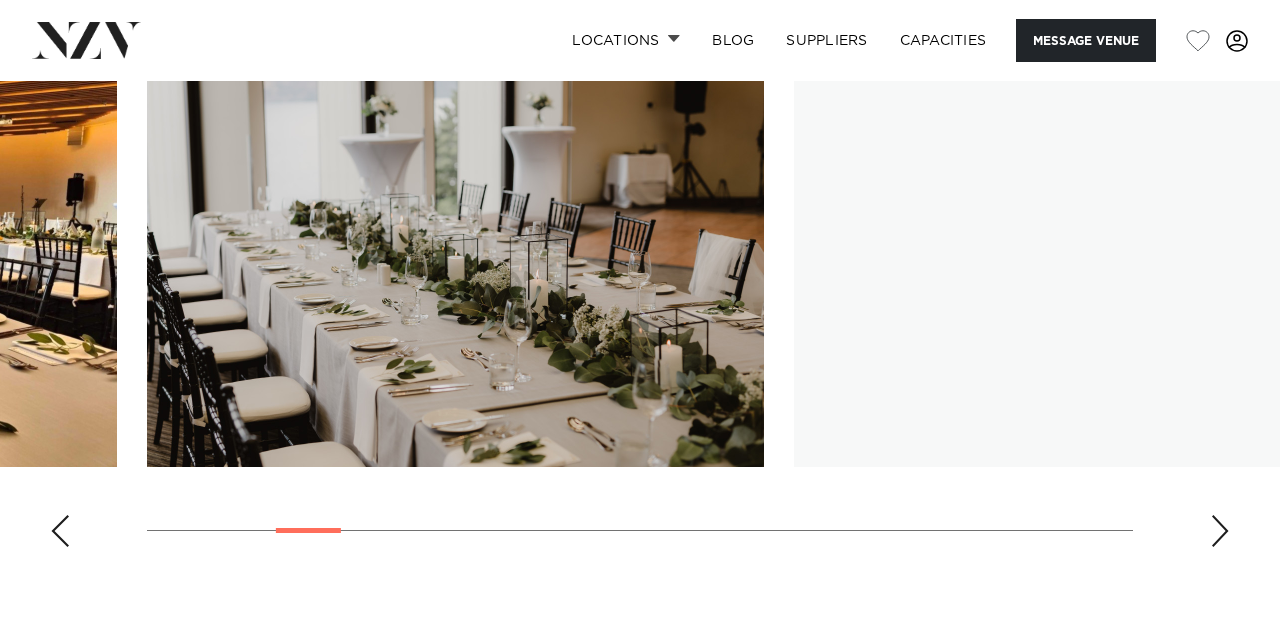 click at bounding box center (1220, 531) 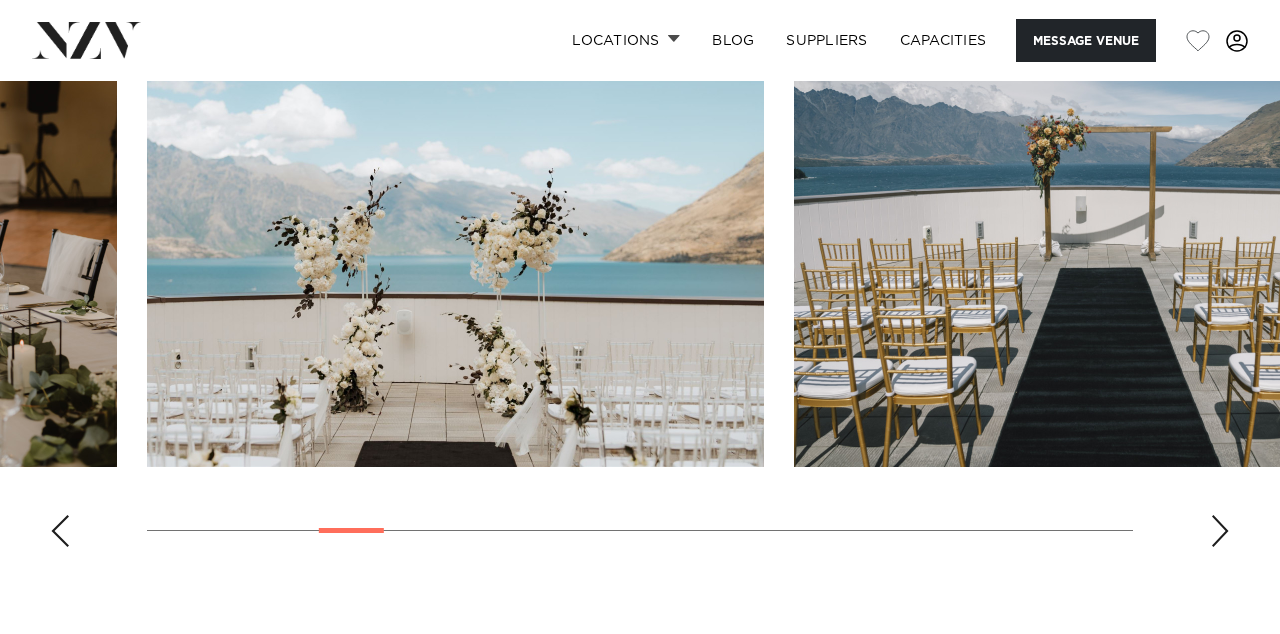 click at bounding box center (1220, 531) 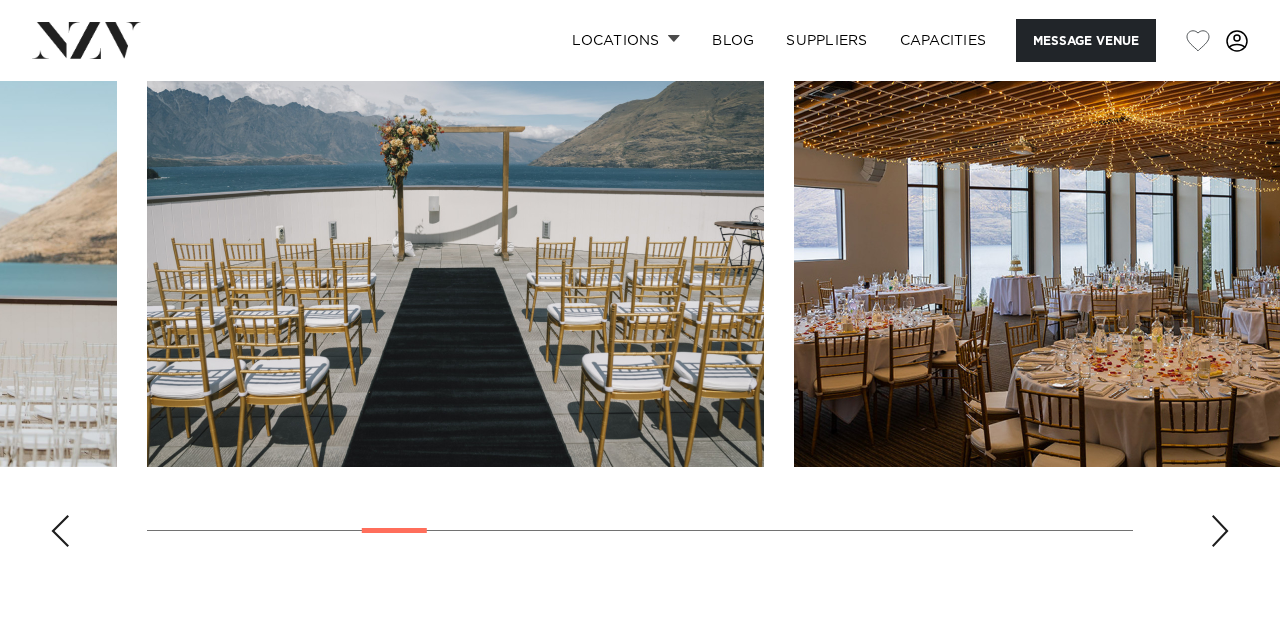 click at bounding box center (1220, 531) 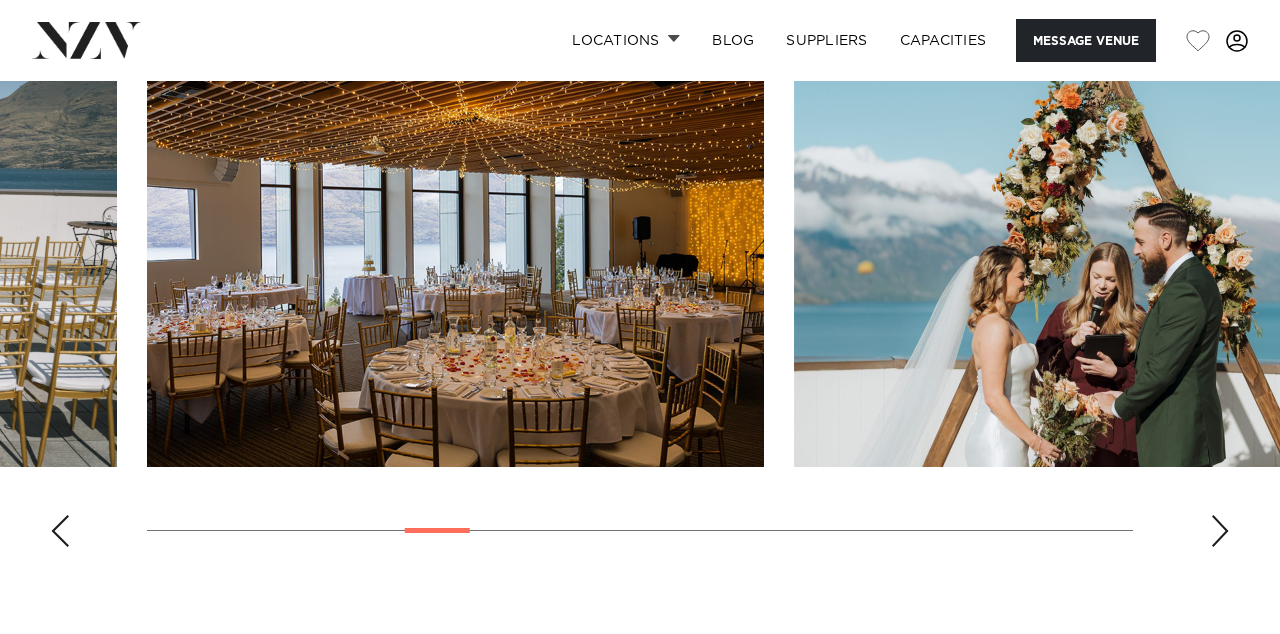 click at bounding box center (1220, 531) 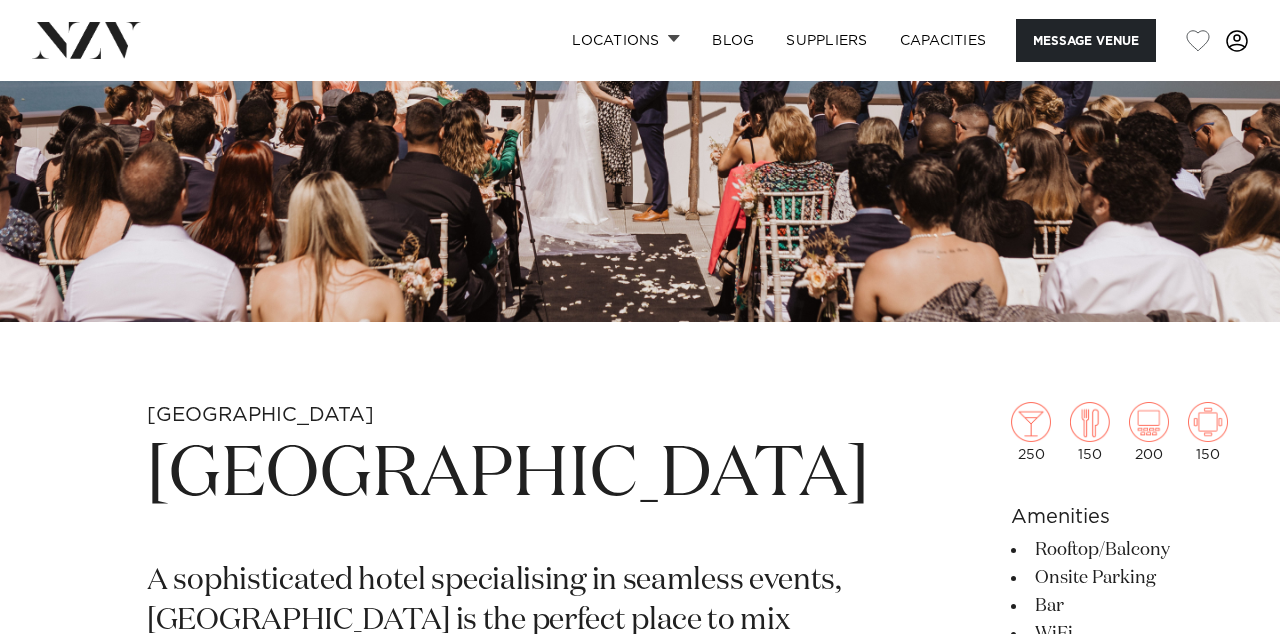 scroll, scrollTop: 0, scrollLeft: 0, axis: both 